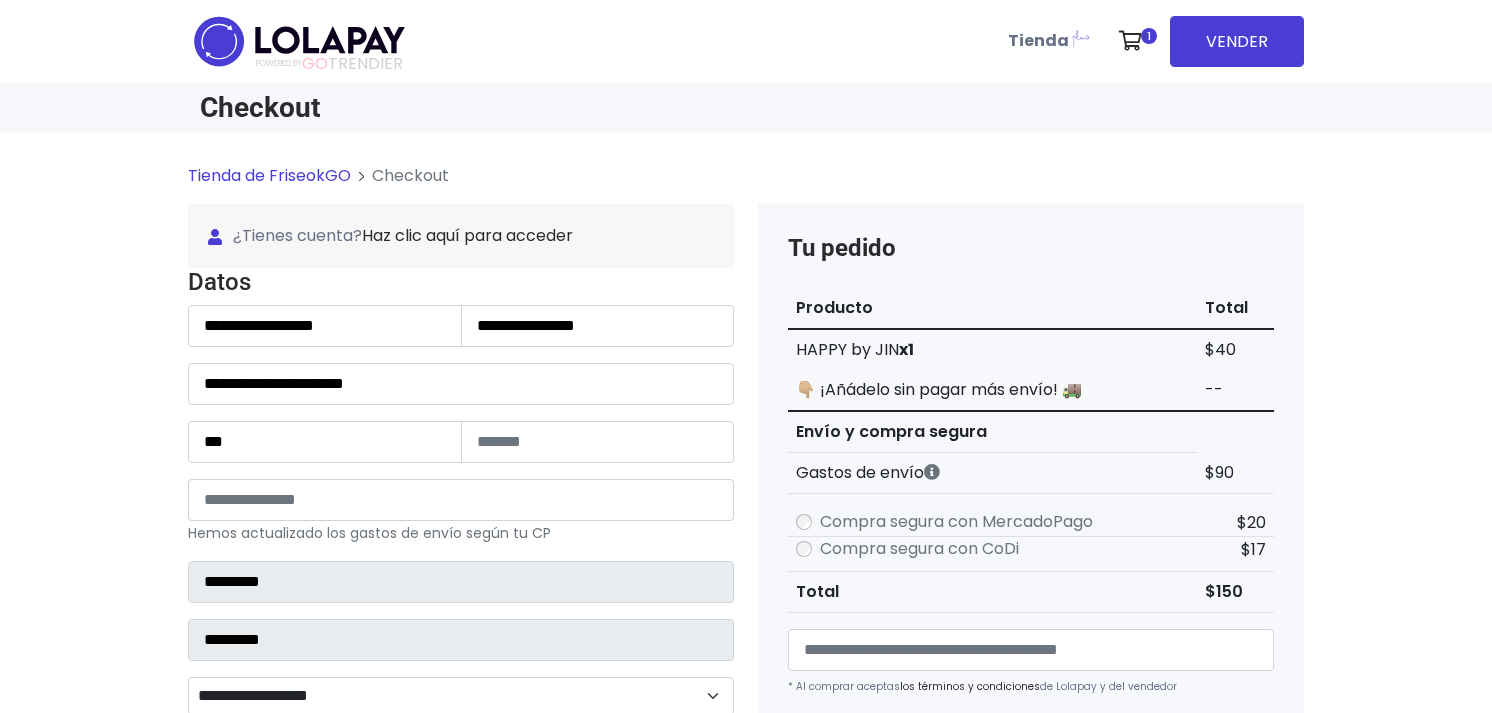 scroll, scrollTop: 0, scrollLeft: 0, axis: both 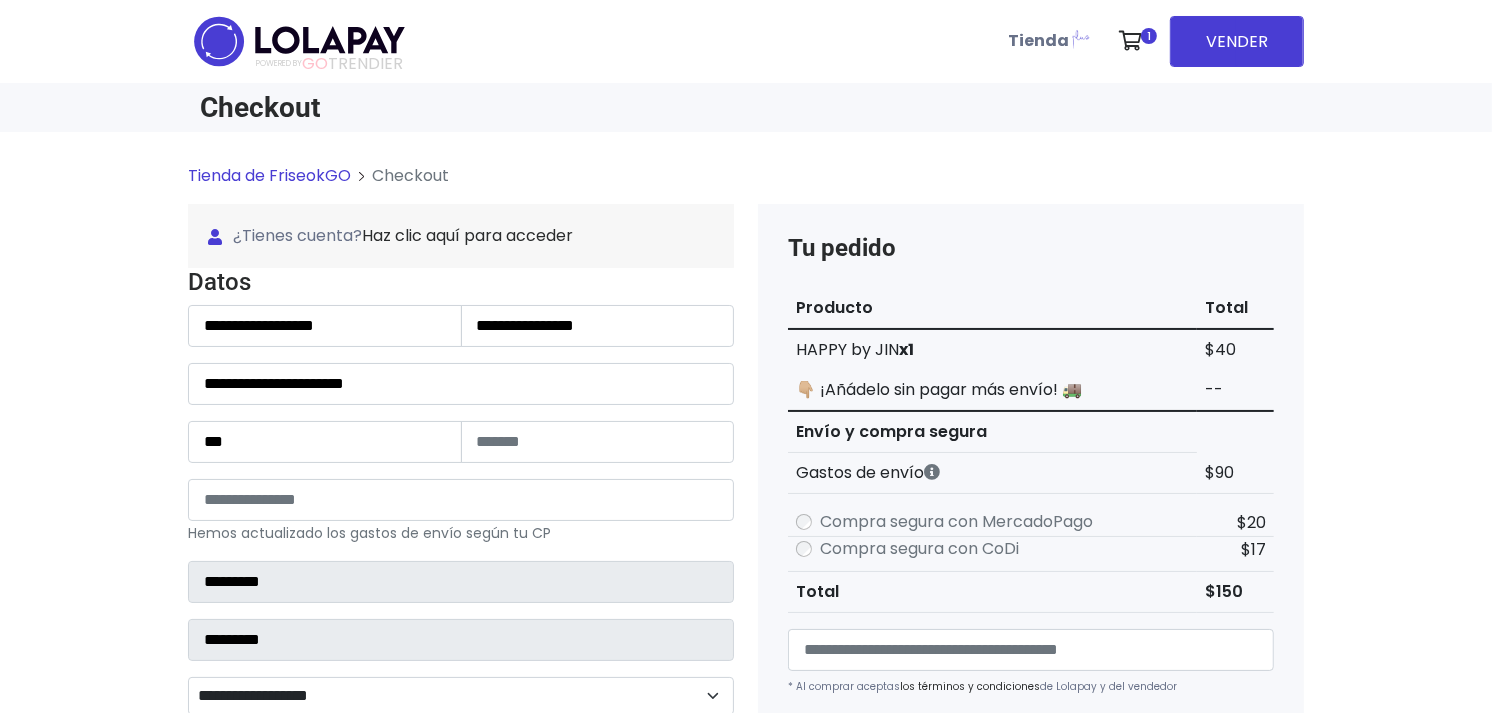 click on "Tienda de FriseokGO
Checkout
¿Tienes cuenta?
Haz clic aquí para acceder
¿Olvidaste tu contraseña? Entrar Datos" at bounding box center [746, 793] 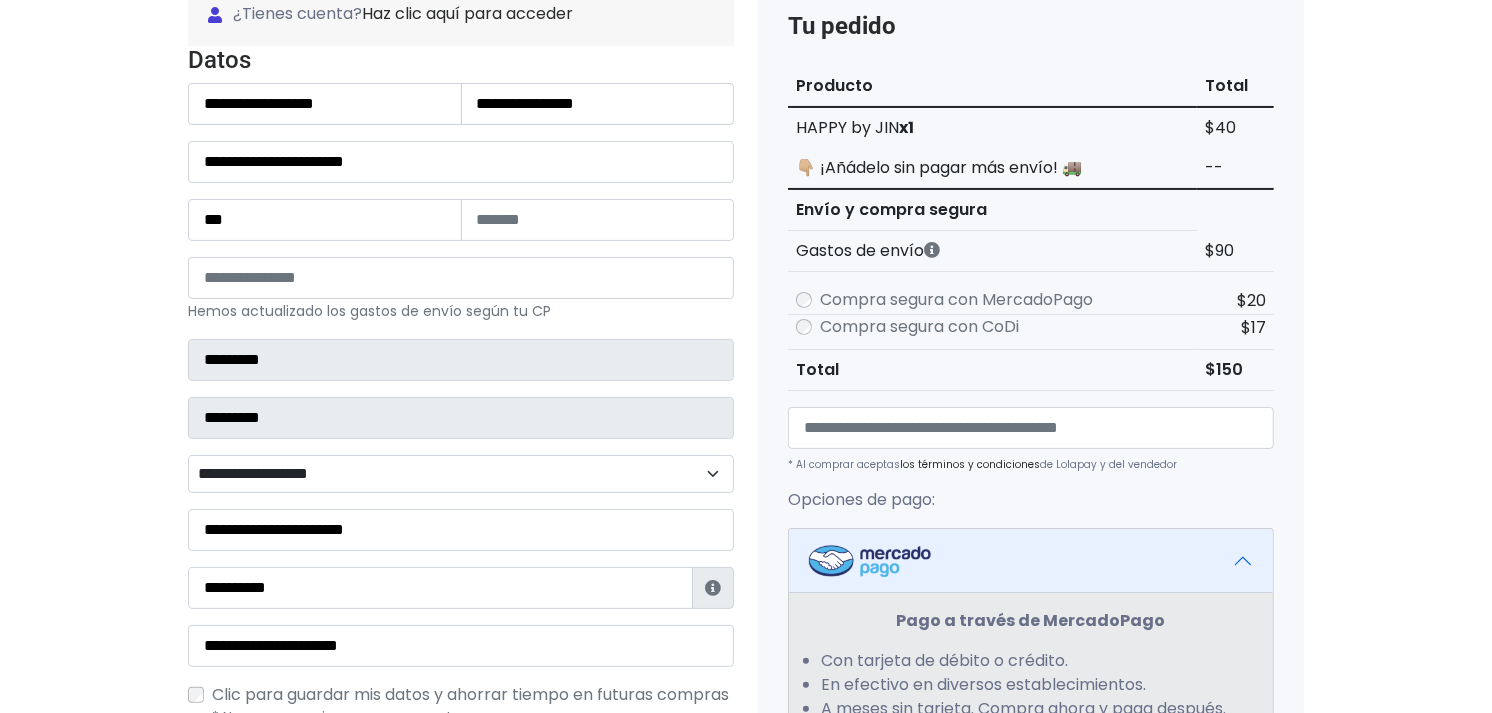 scroll, scrollTop: 266, scrollLeft: 0, axis: vertical 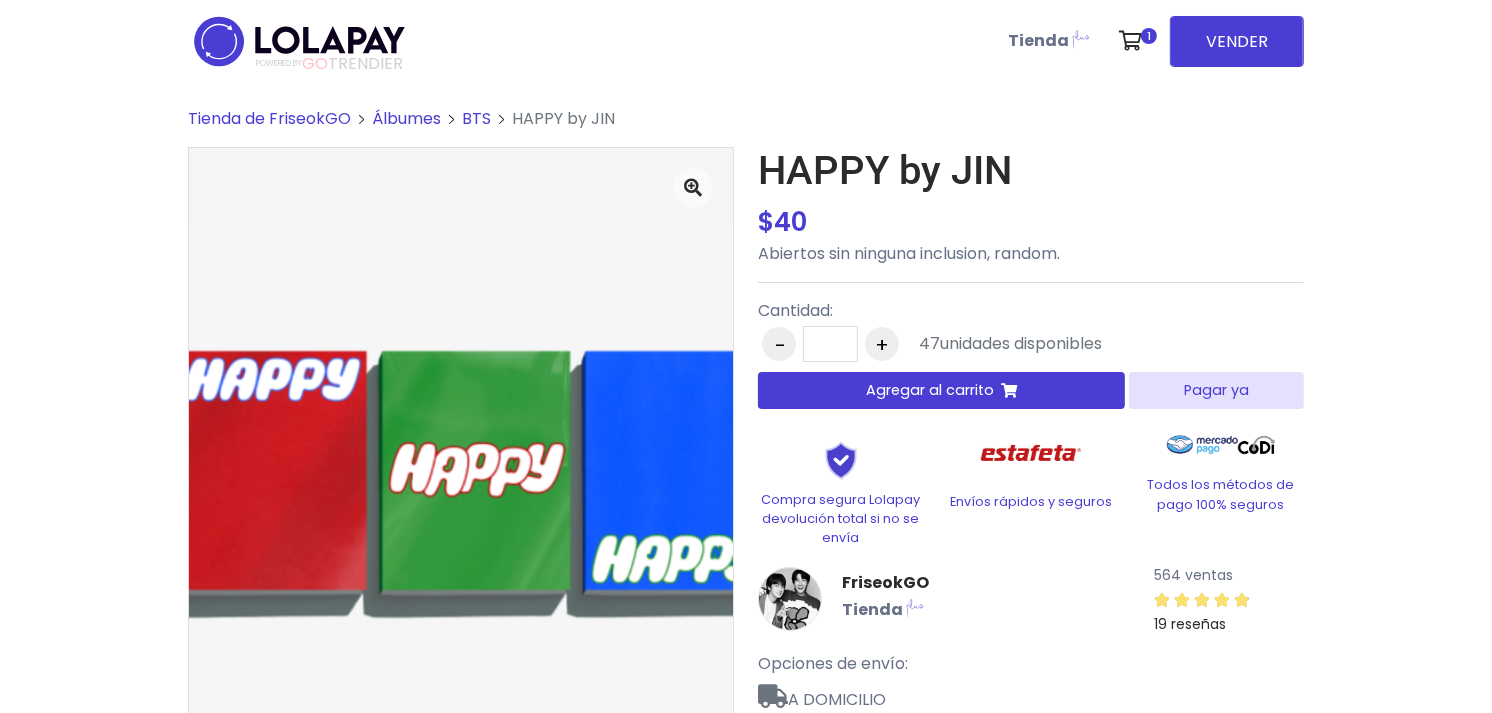 click on "Pagar ya" at bounding box center (1216, 390) 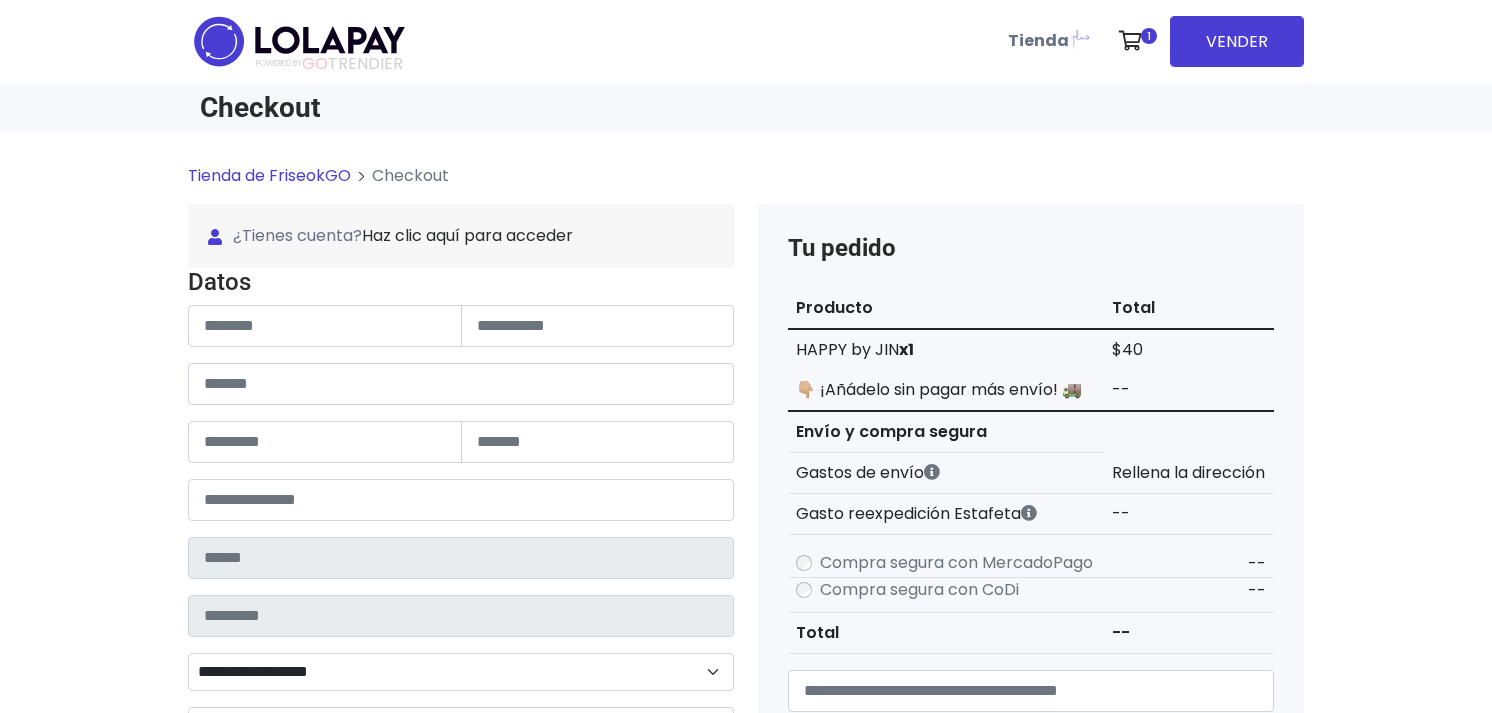 scroll, scrollTop: 0, scrollLeft: 0, axis: both 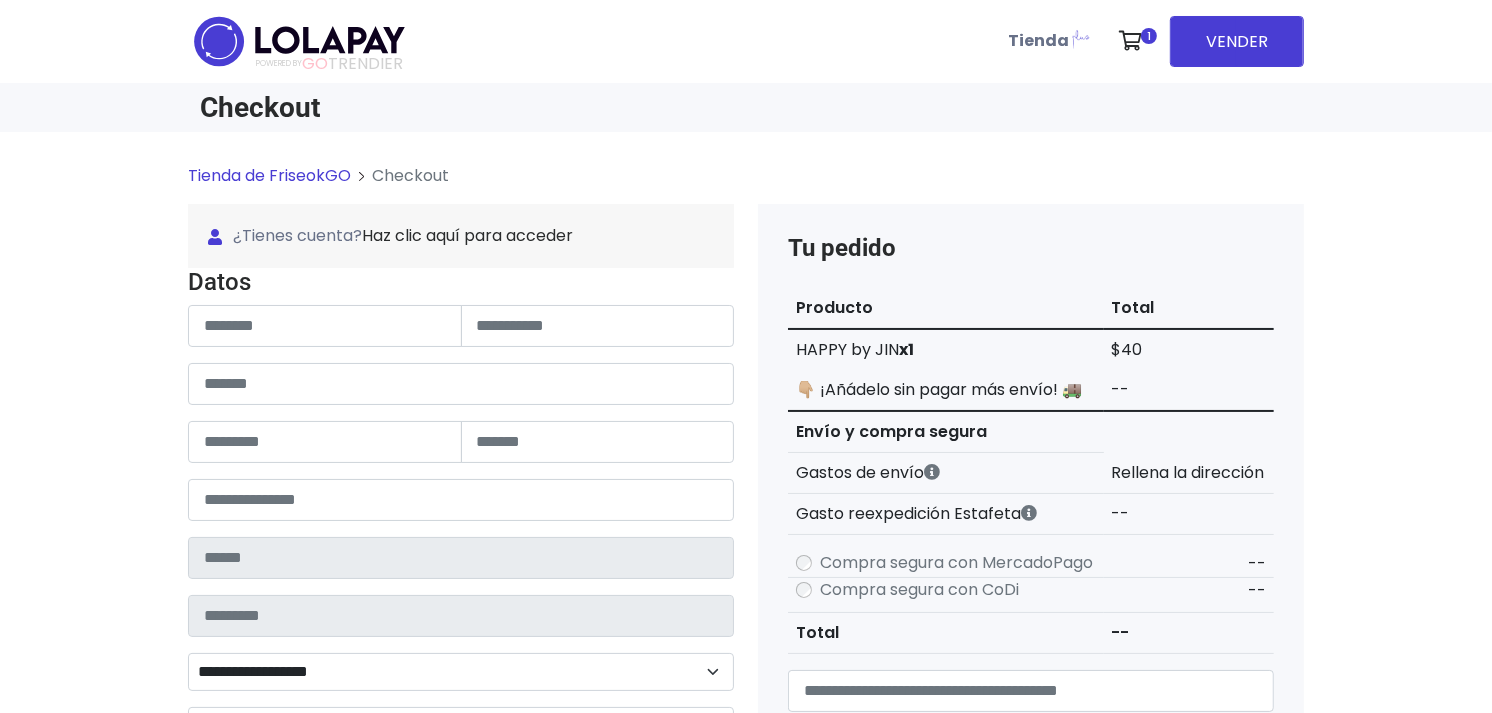 click on "Tienda de FriseokGO
Checkout
¿Tienes cuenta?
Haz clic aquí para acceder
¿Olvidaste tu contraseña? Entrar Datos" at bounding box center (746, 814) 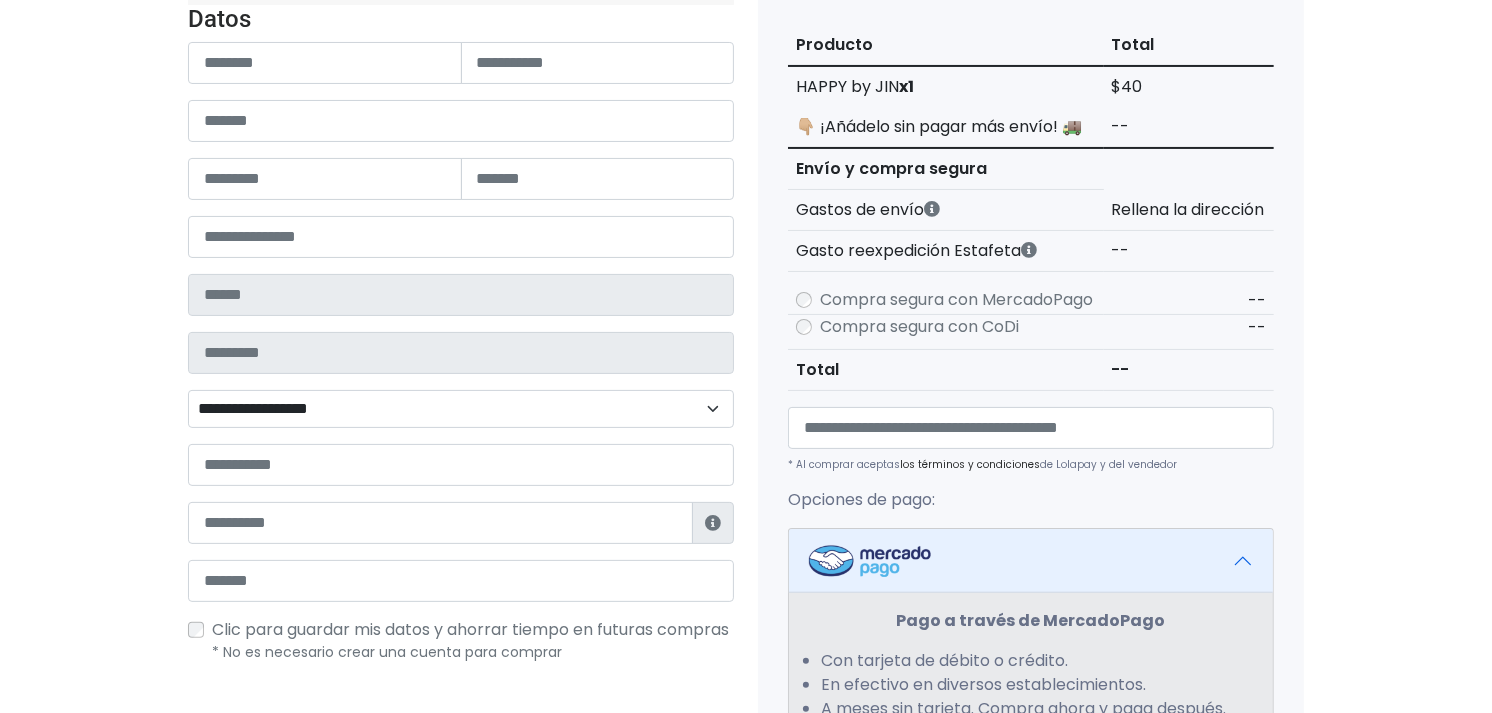 scroll, scrollTop: 266, scrollLeft: 0, axis: vertical 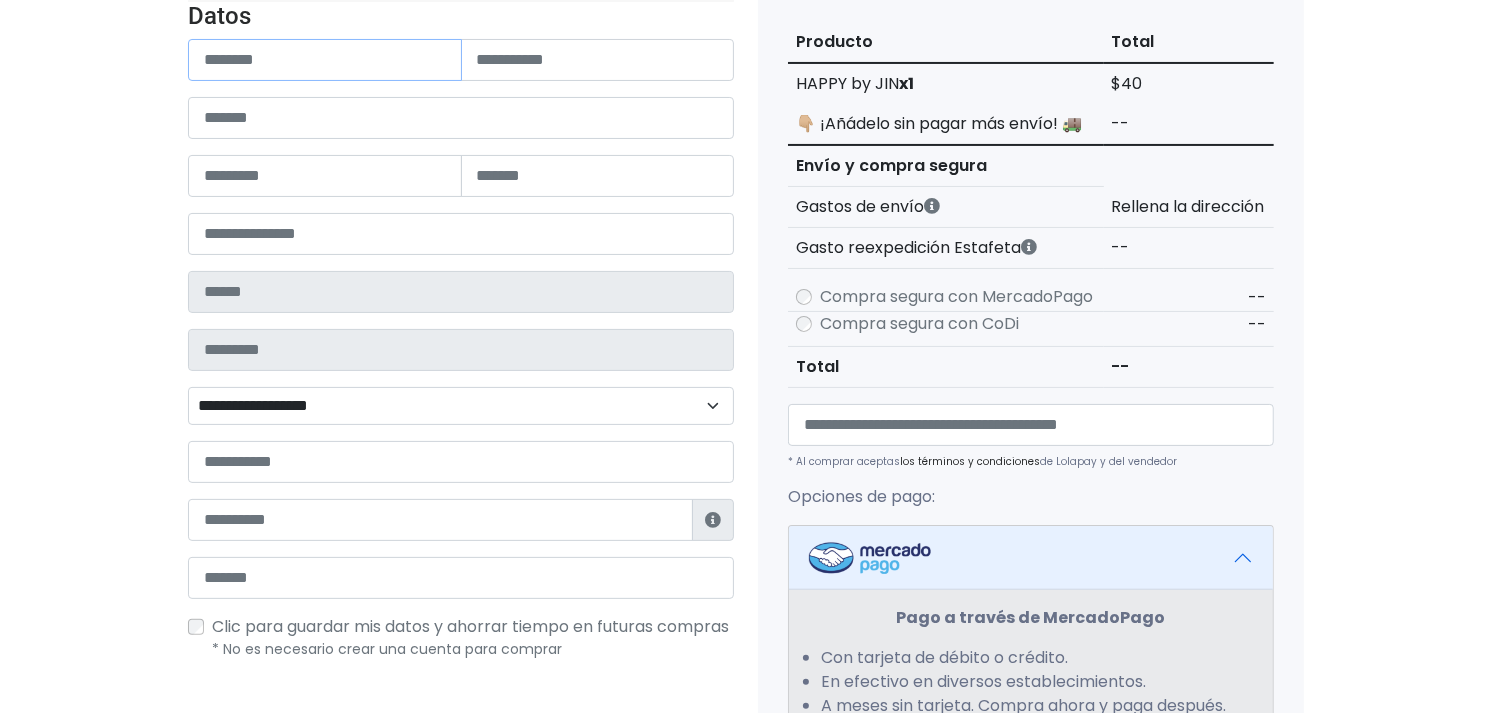 click at bounding box center [325, 60] 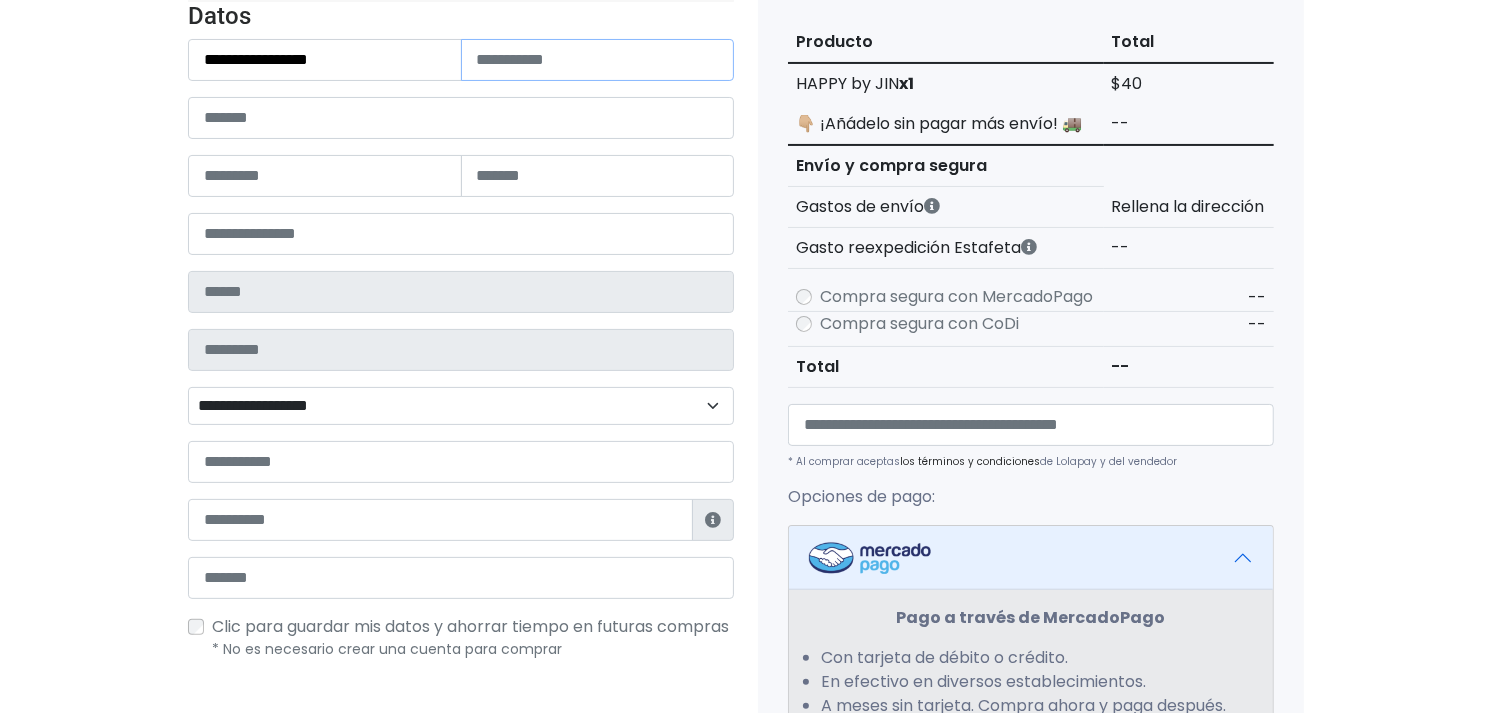 type on "**********" 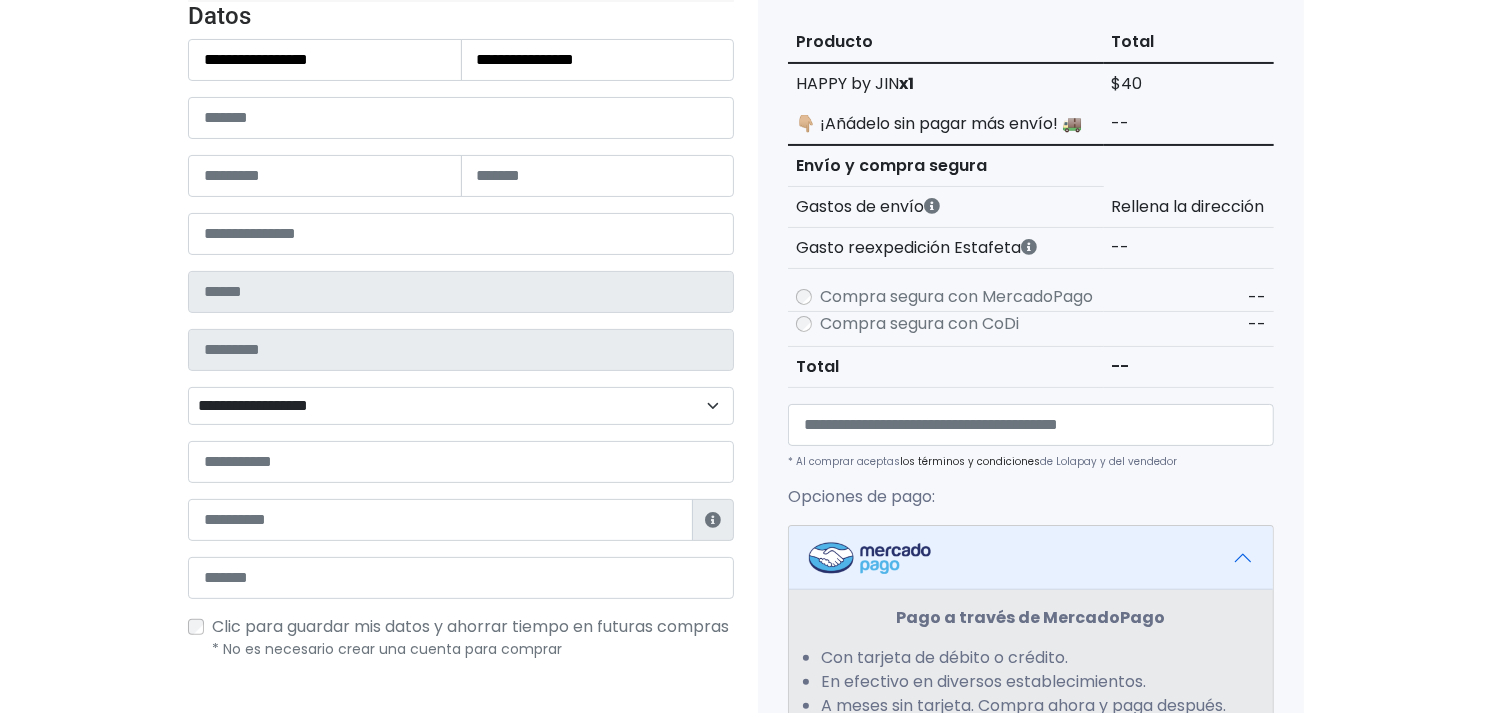 type on "**********" 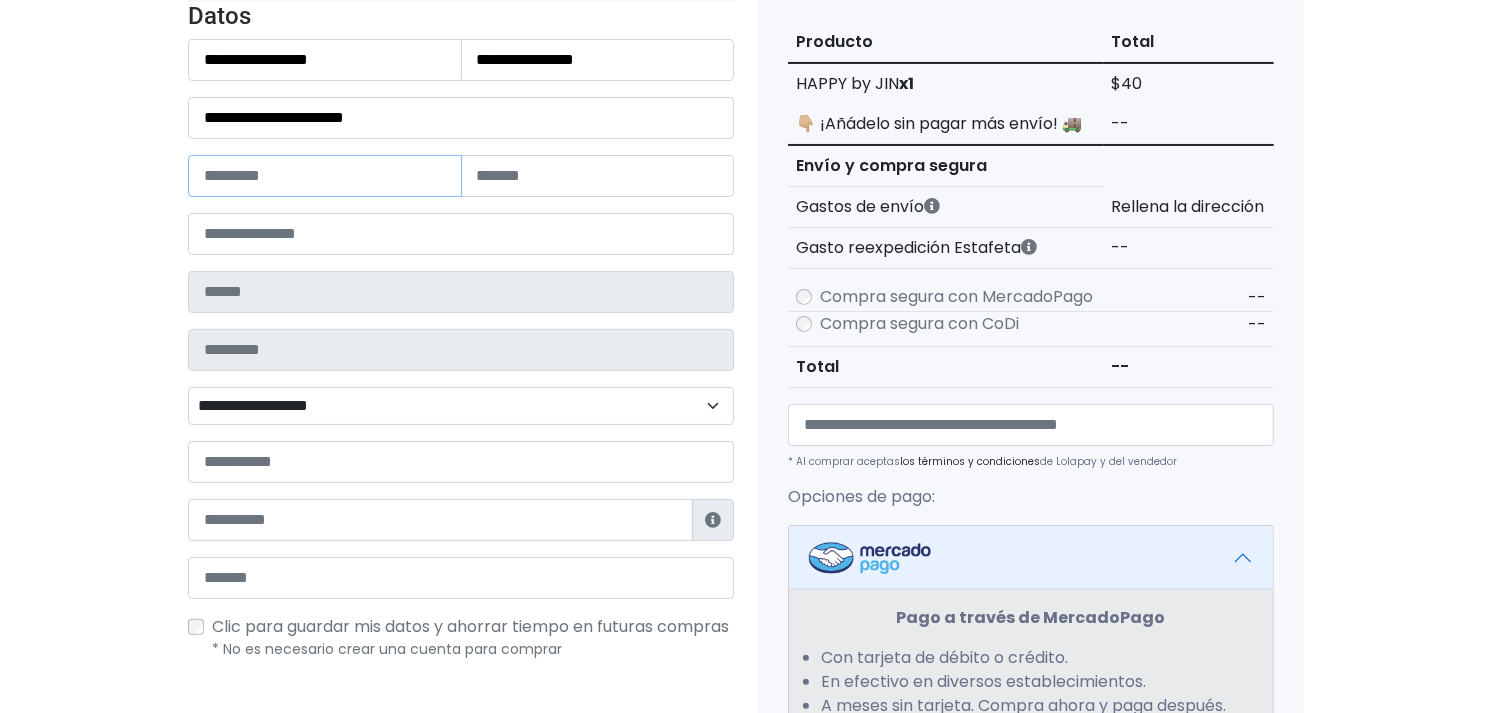 type on "***" 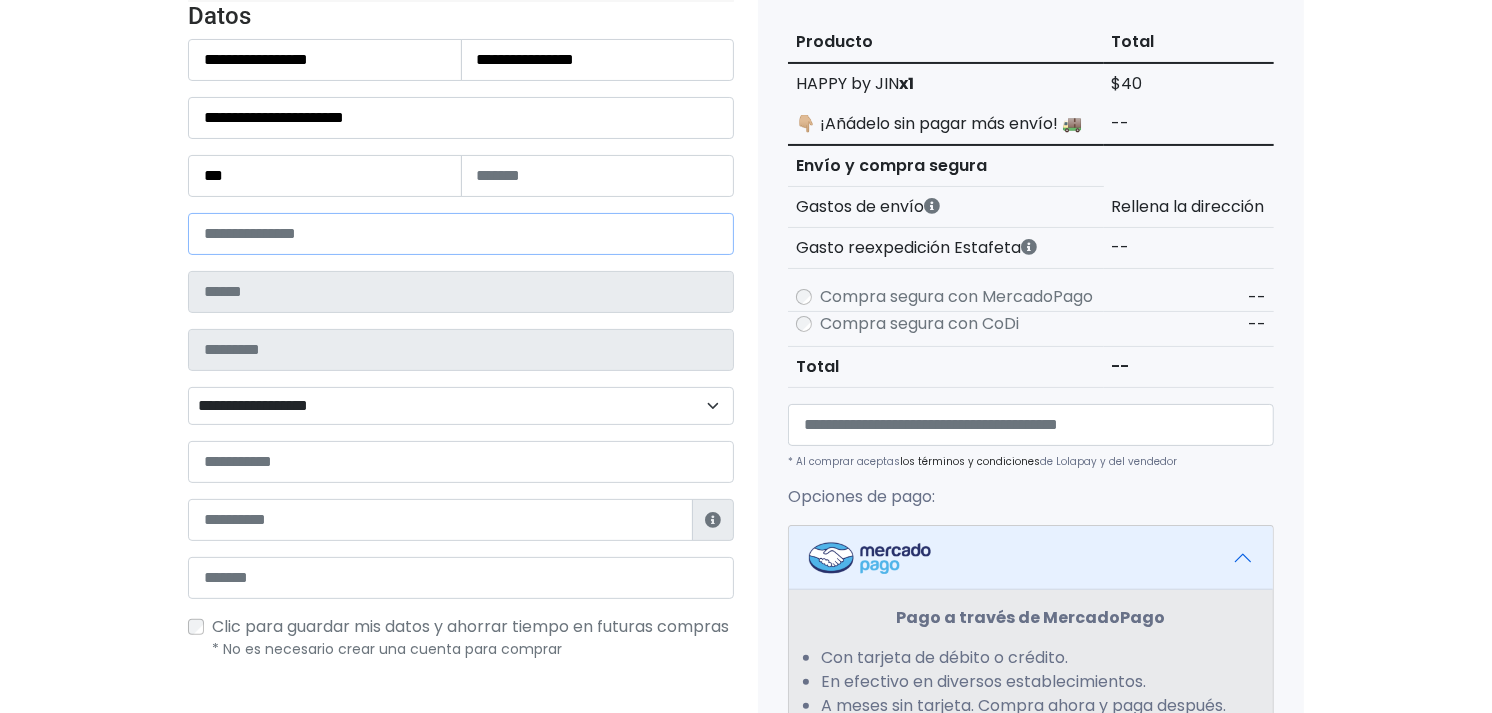 type on "*****" 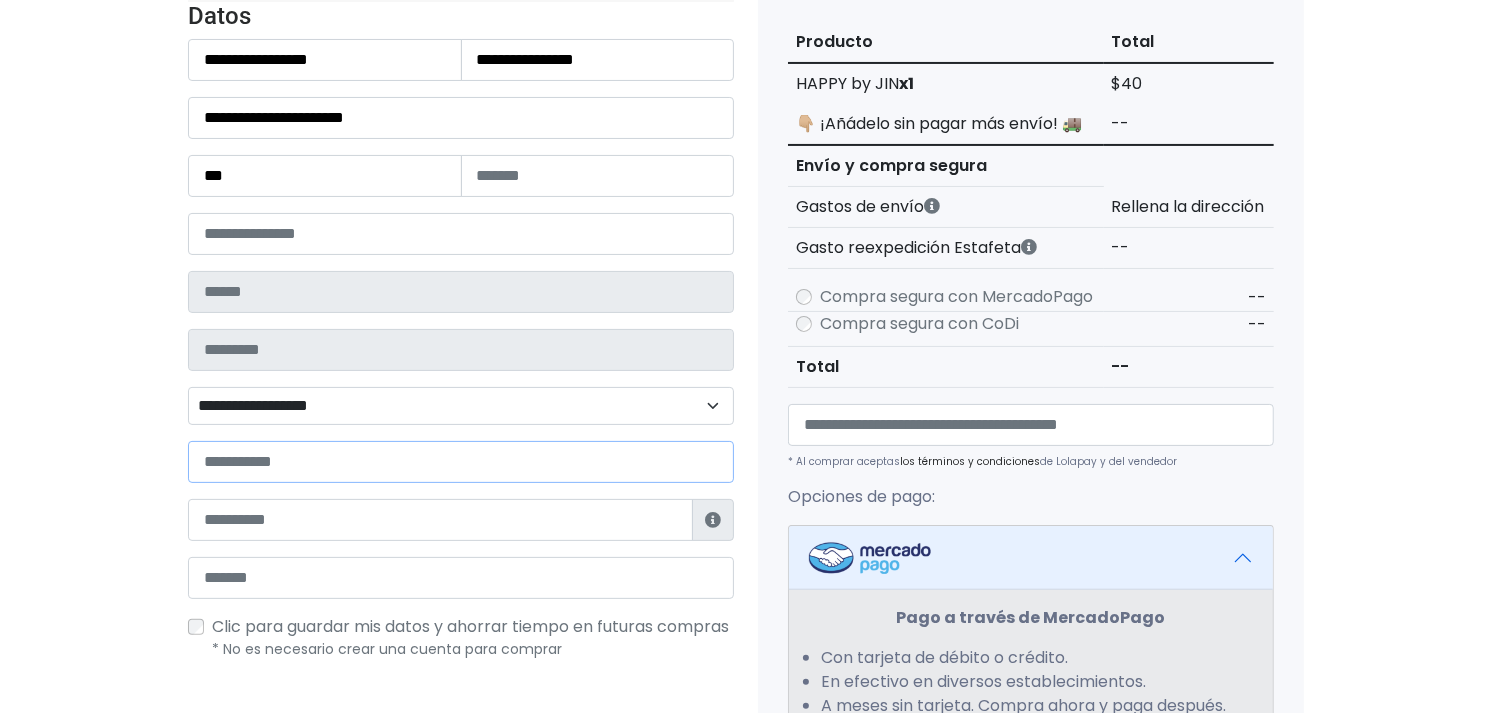 type on "**********" 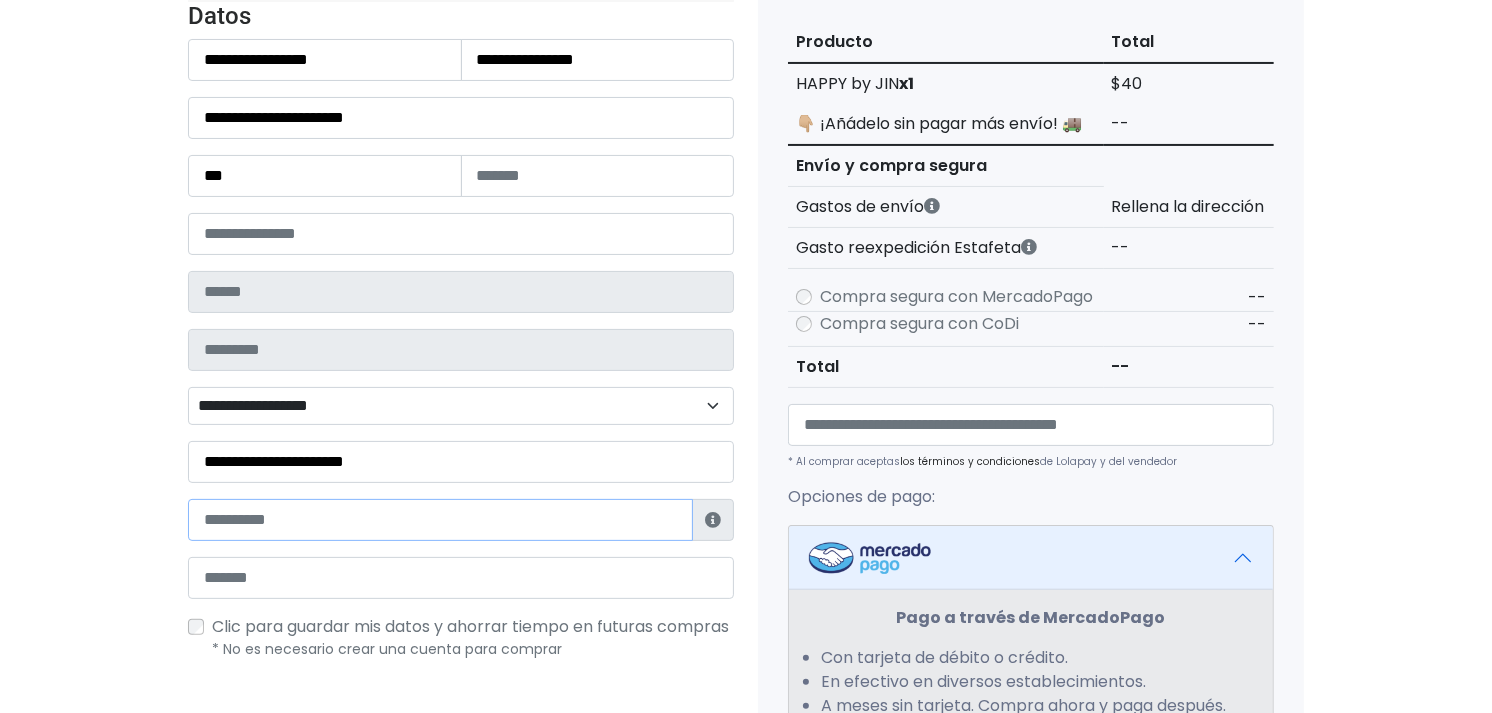 type on "**********" 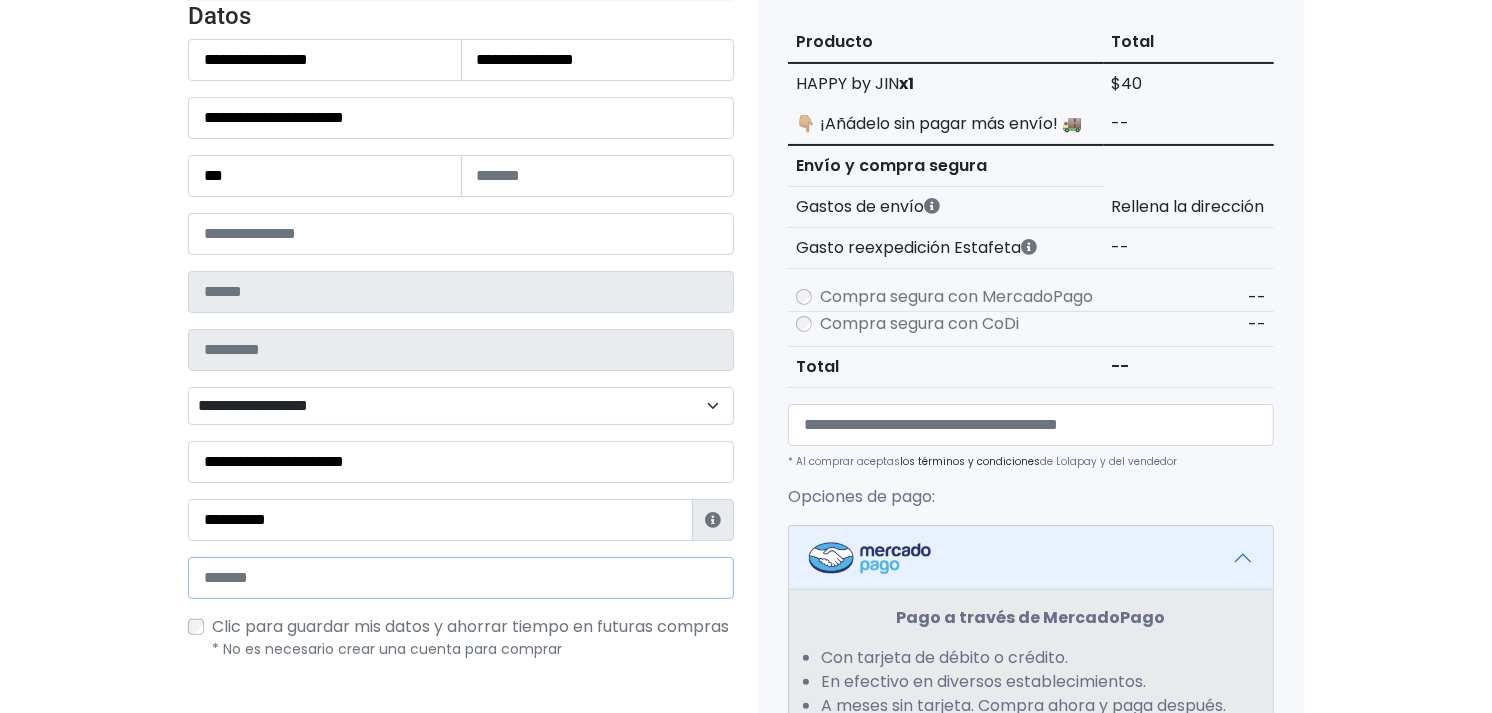 type on "**********" 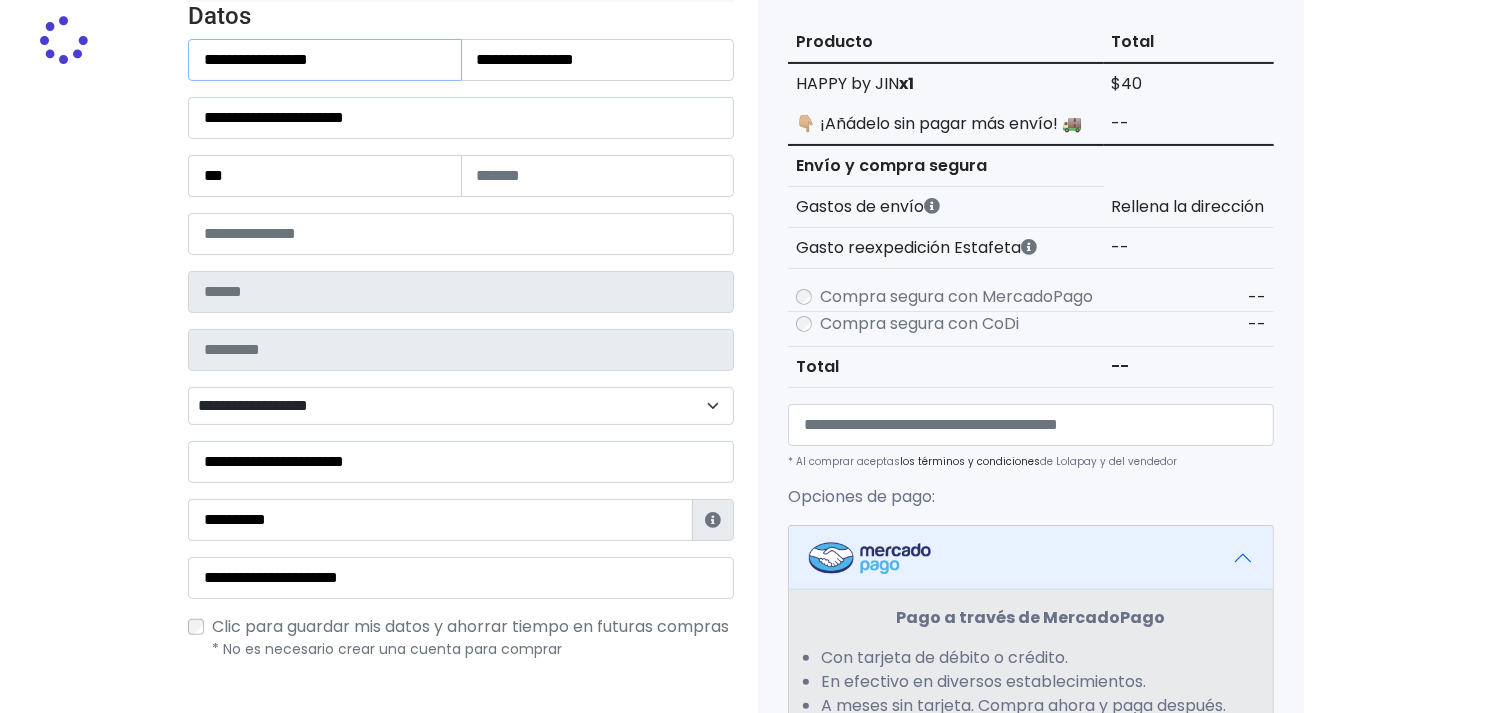 type on "*********" 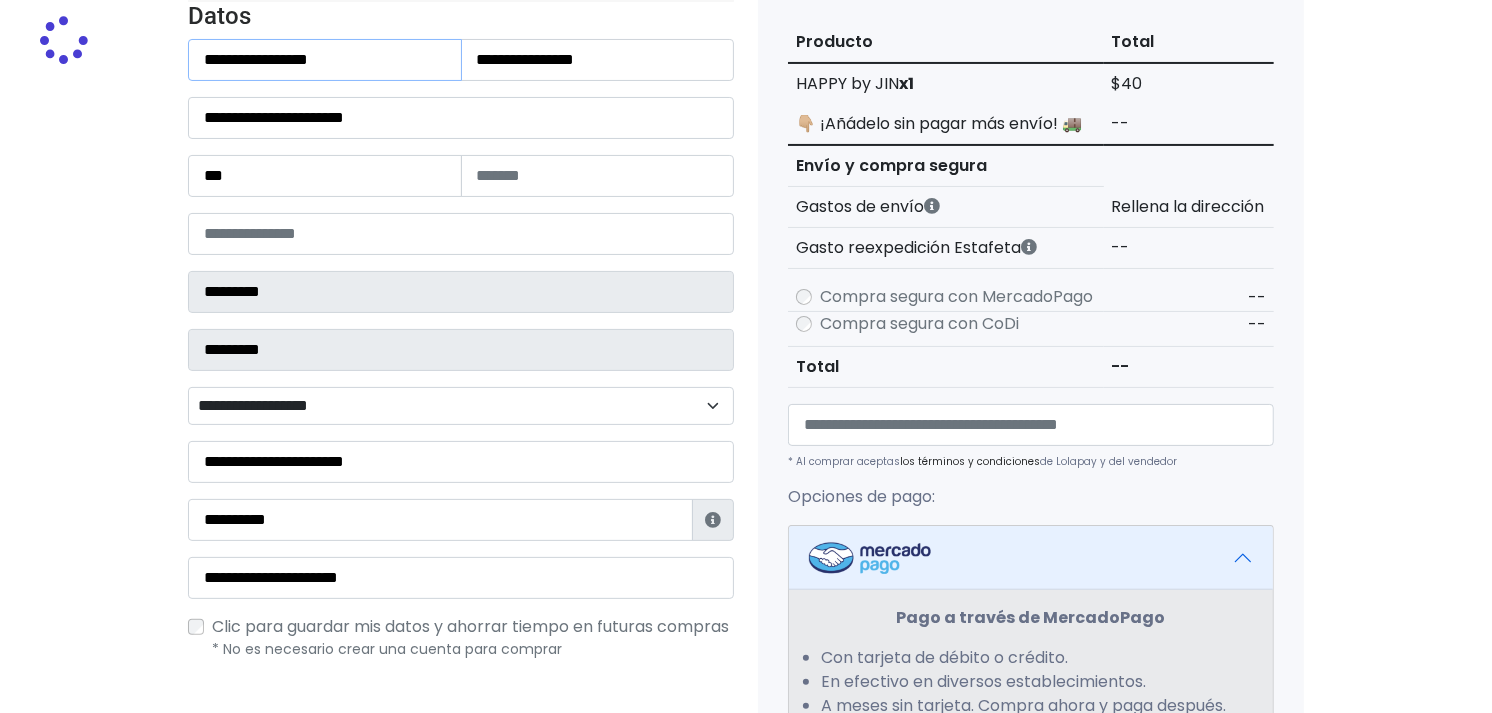 select 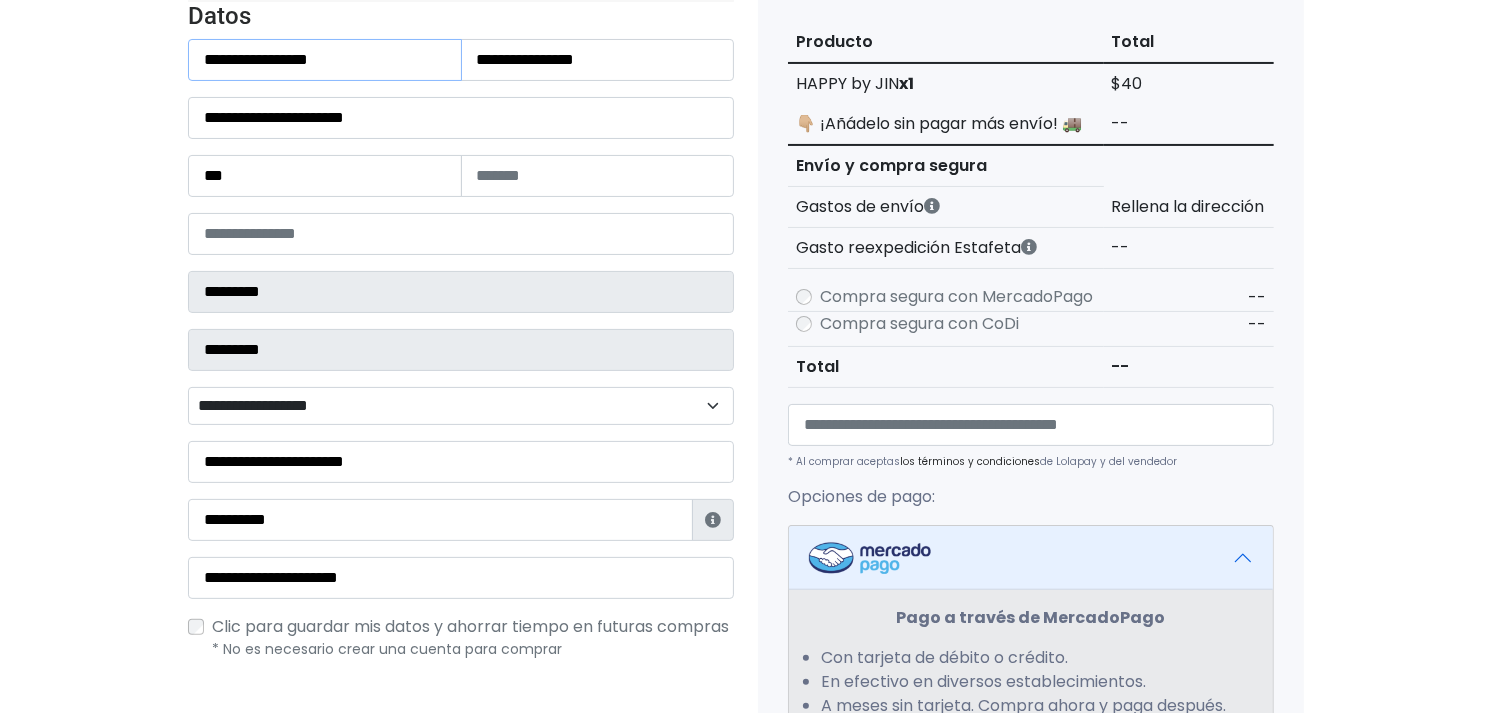 type on "**********" 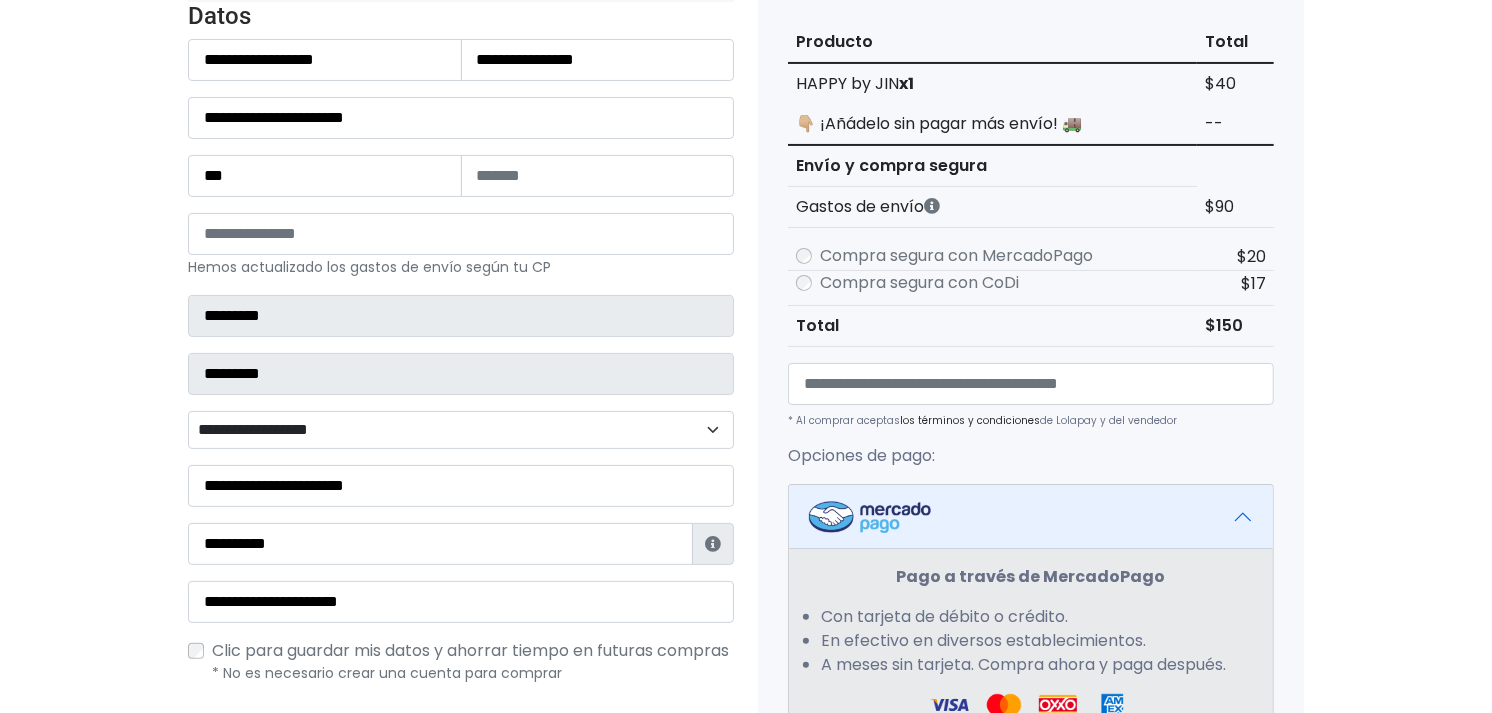 click on "Tienda de FriseokGO
Checkout
¿Tienes cuenta?
Haz clic aquí para acceder
¿Olvidaste tu contraseña? Entrar Datos" at bounding box center (746, 527) 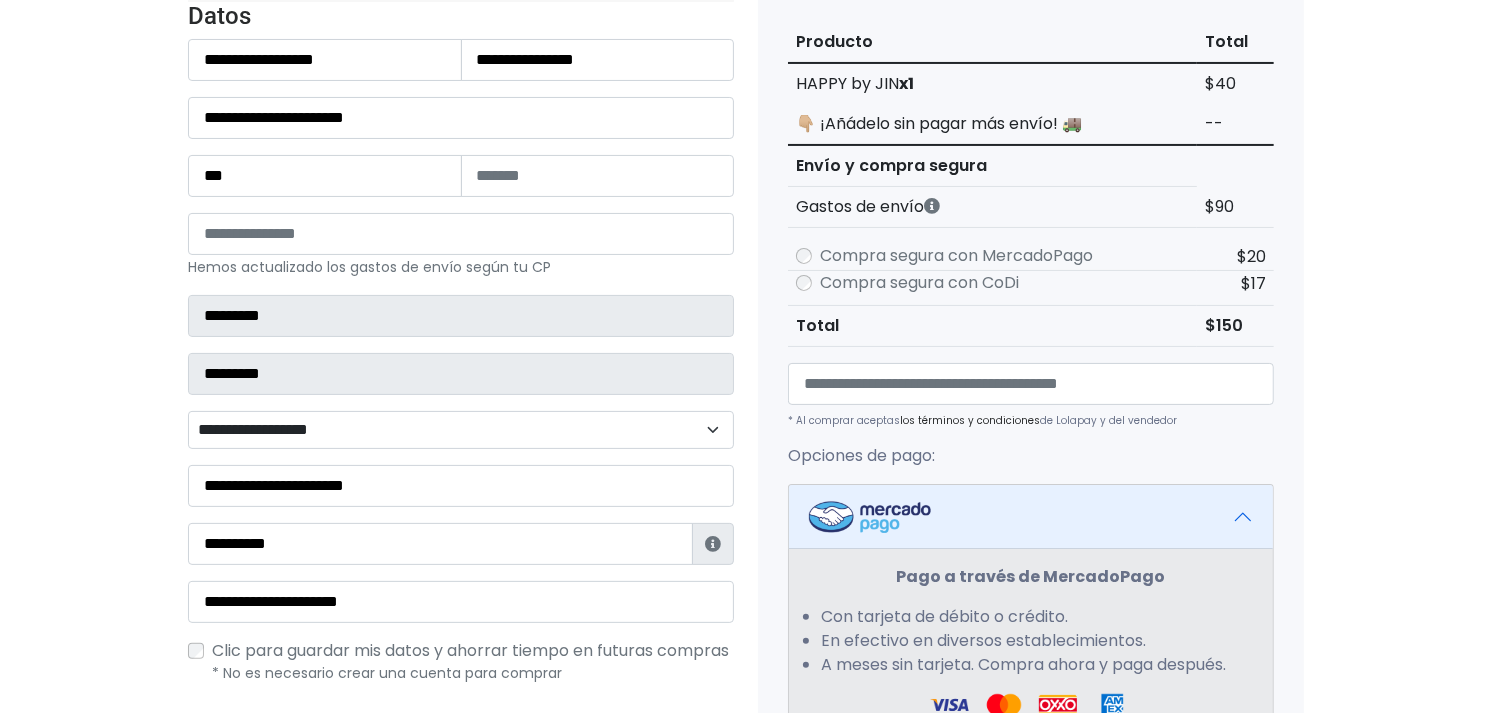 click on "Tienda de FriseokGO
Checkout
¿Tienes cuenta?
Haz clic aquí para acceder
¿Olvidaste tu contraseña? Entrar Datos" at bounding box center (746, 527) 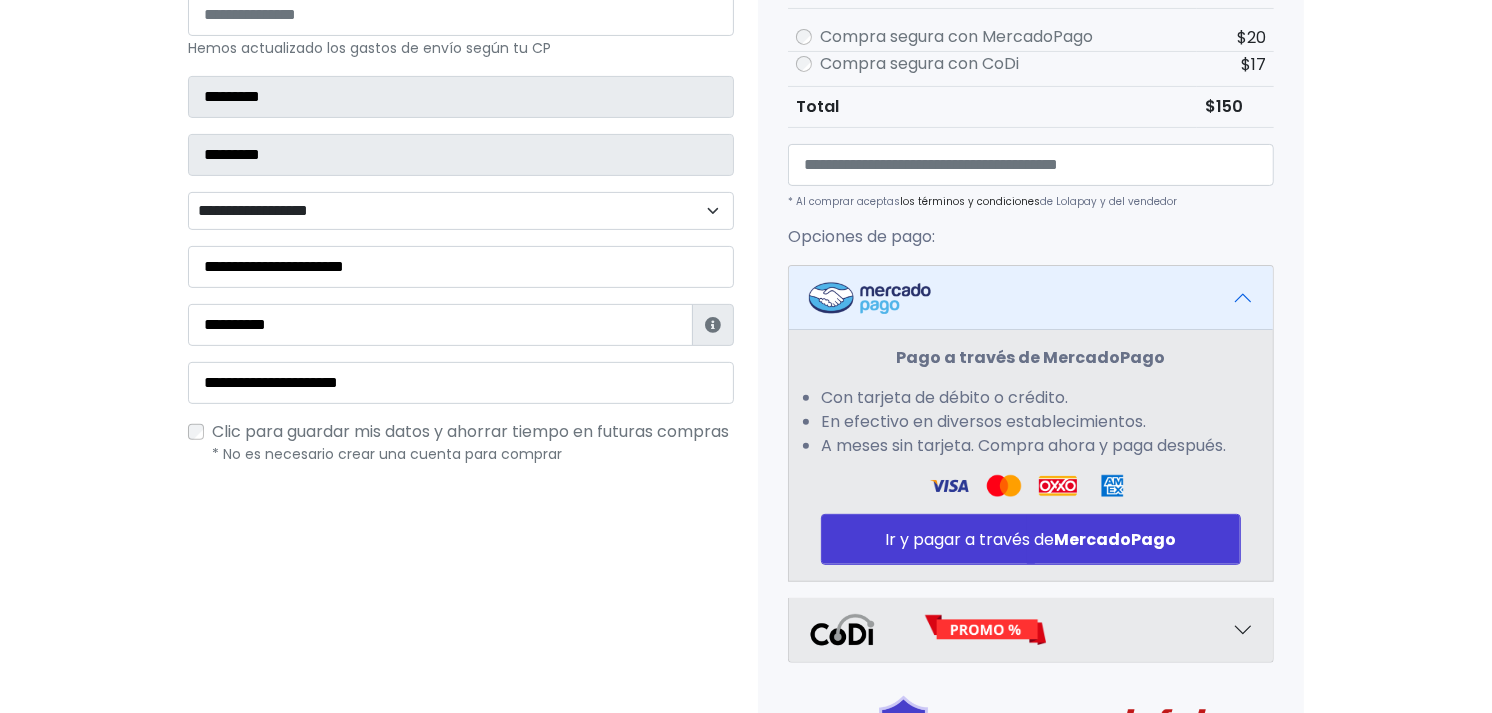 scroll, scrollTop: 488, scrollLeft: 0, axis: vertical 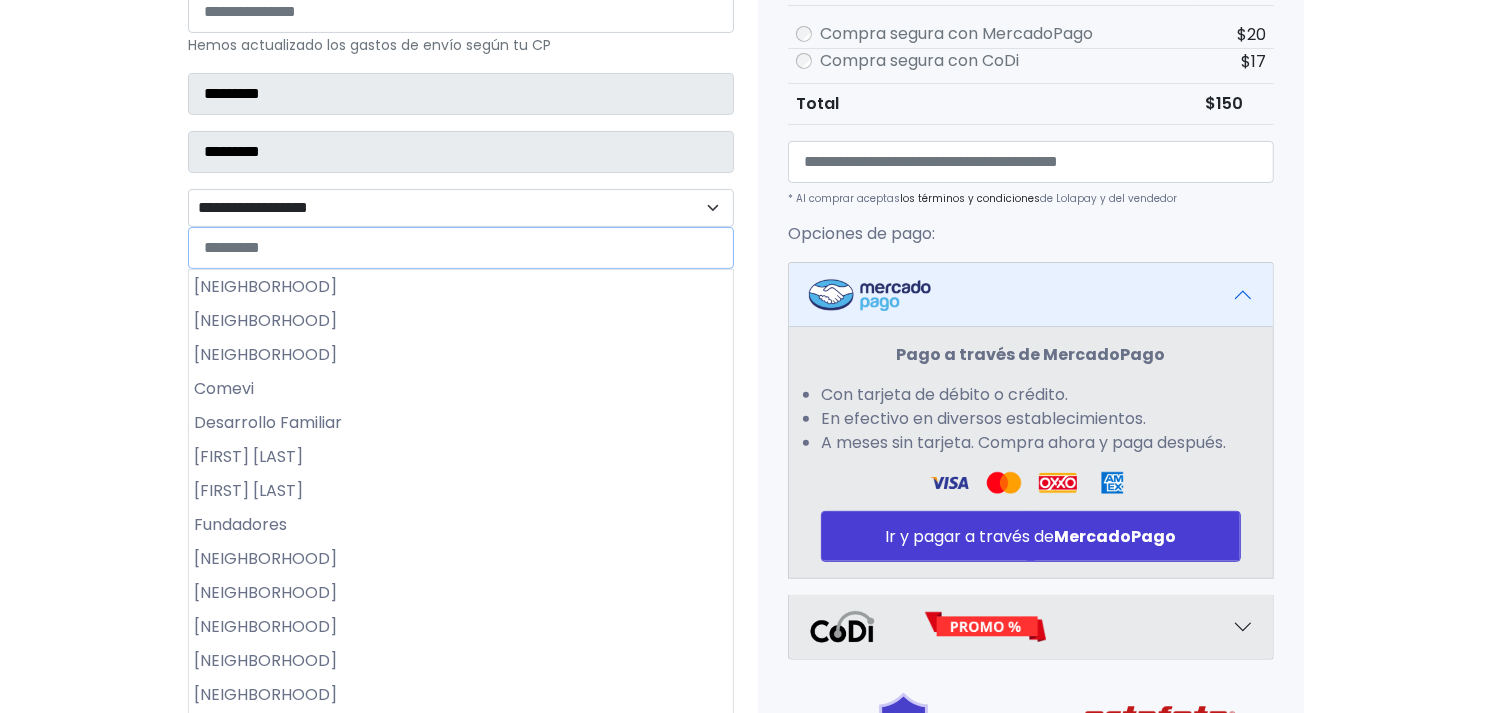 click on "**********" at bounding box center [461, 208] 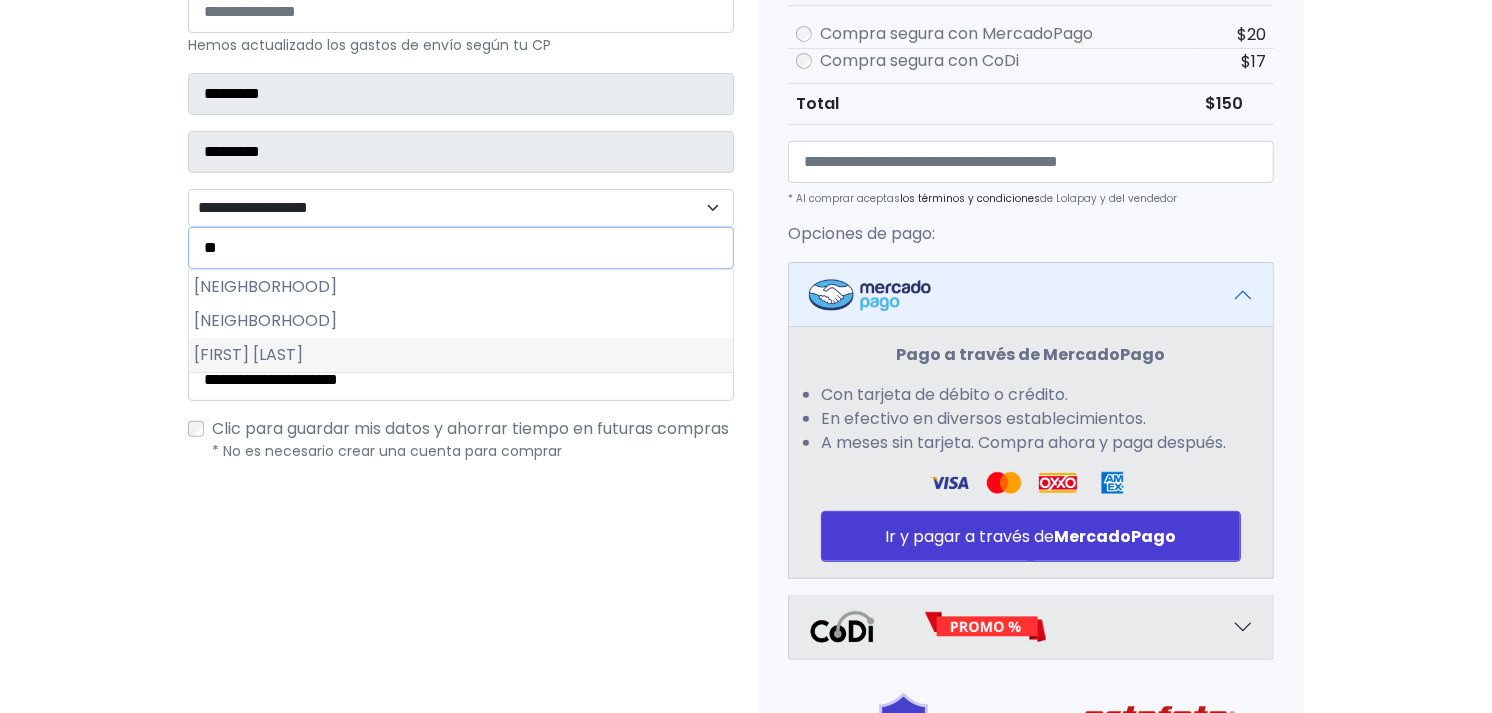 type on "**" 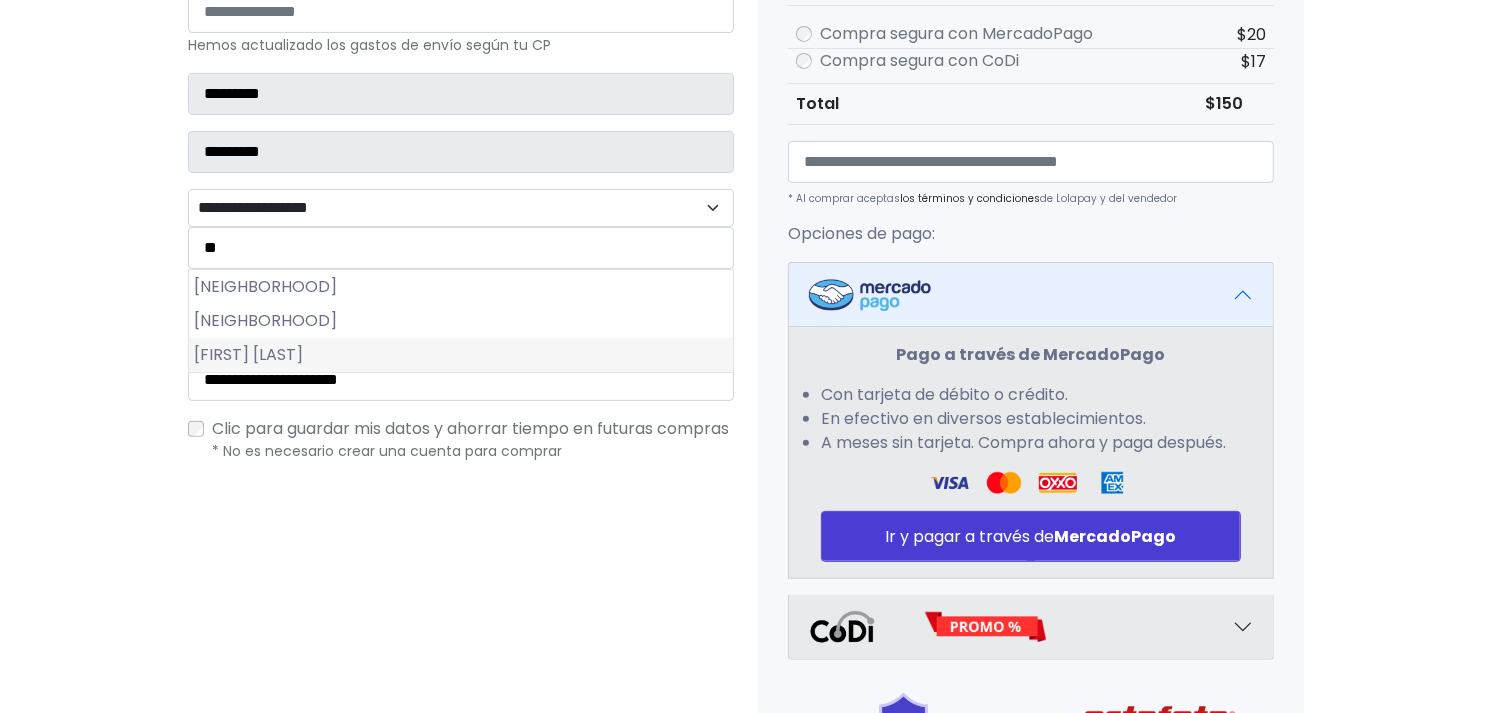 click on "Rubén Jaramillo" at bounding box center (461, 355) 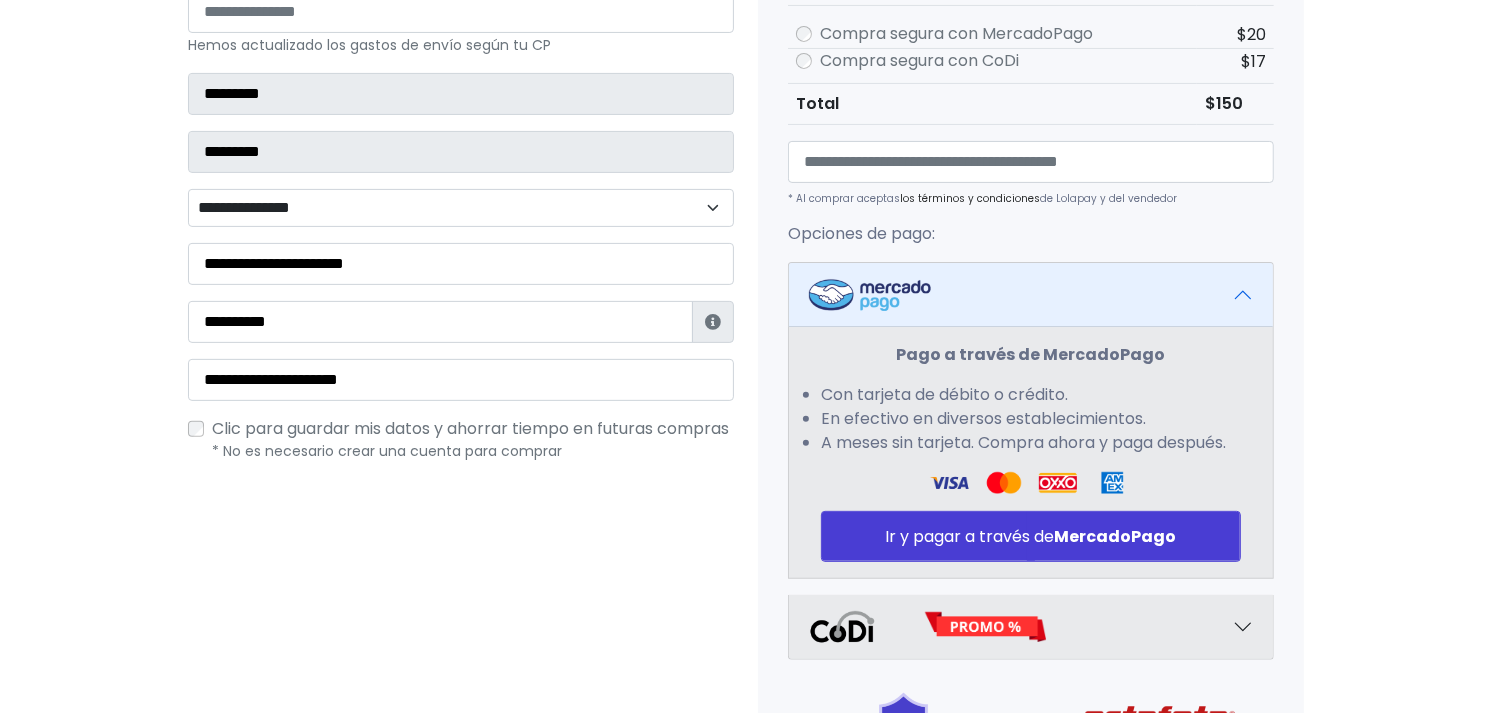 click on "Tienda de FriseokGO
Checkout
¿Tienes cuenta?
Haz clic aquí para acceder
¿Olvidaste tu contraseña? Entrar Datos" at bounding box center (746, 305) 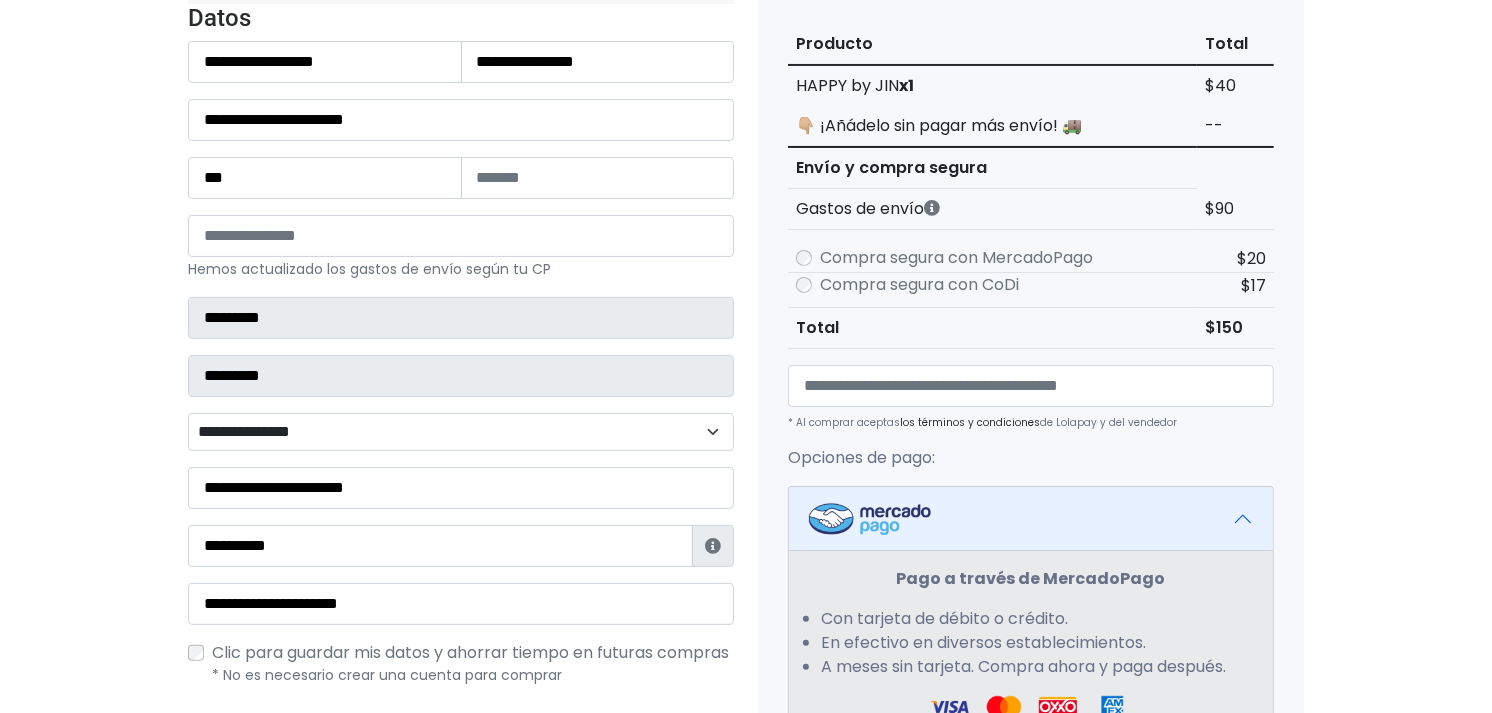 scroll, scrollTop: 266, scrollLeft: 0, axis: vertical 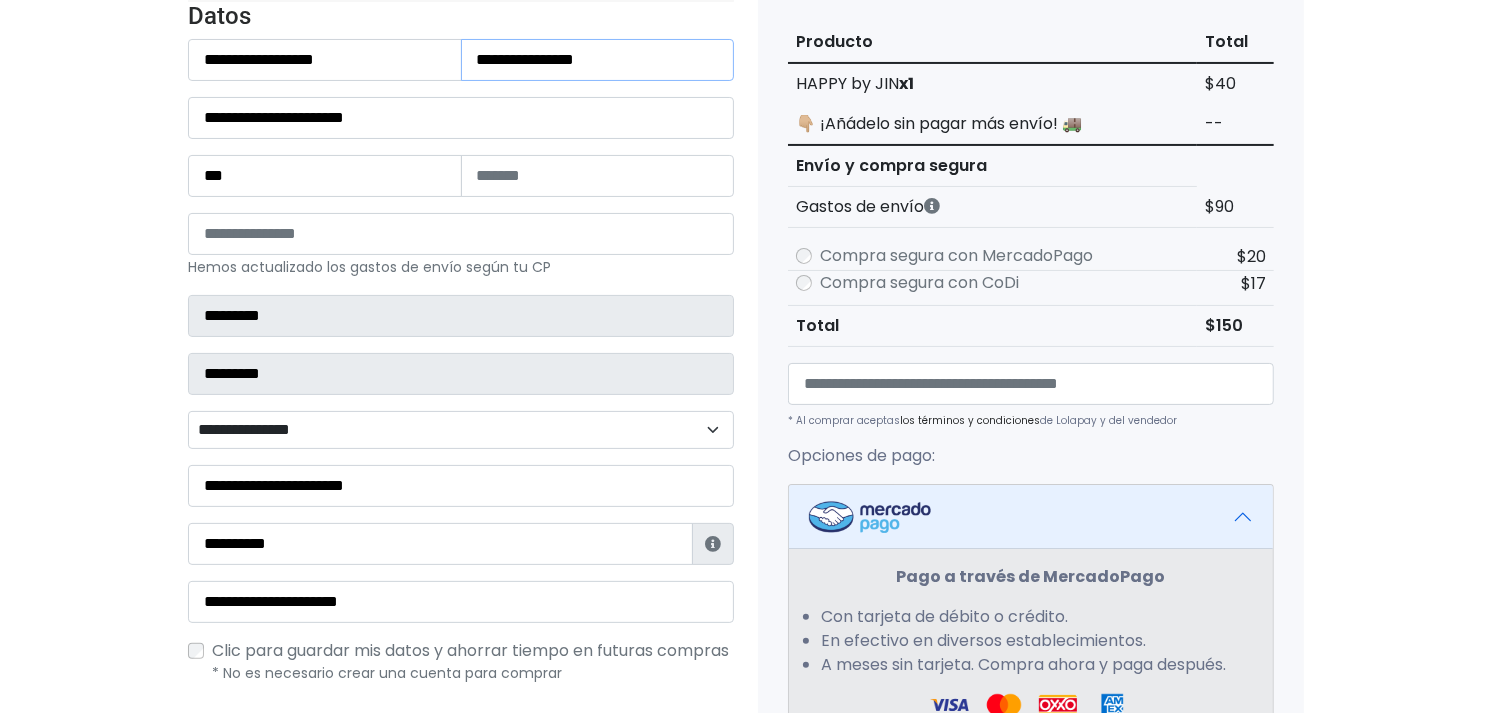 click on "**********" at bounding box center (598, 60) 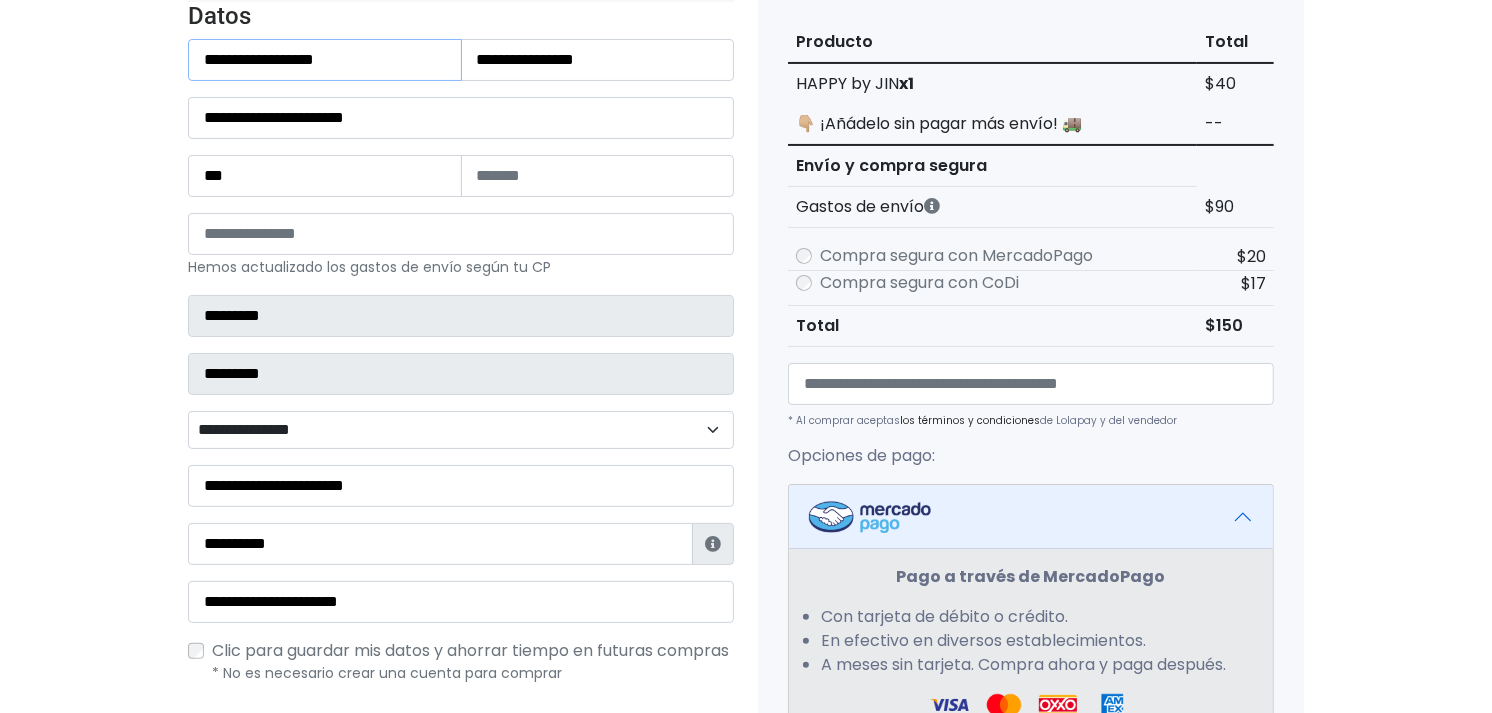 click on "**********" at bounding box center (325, 60) 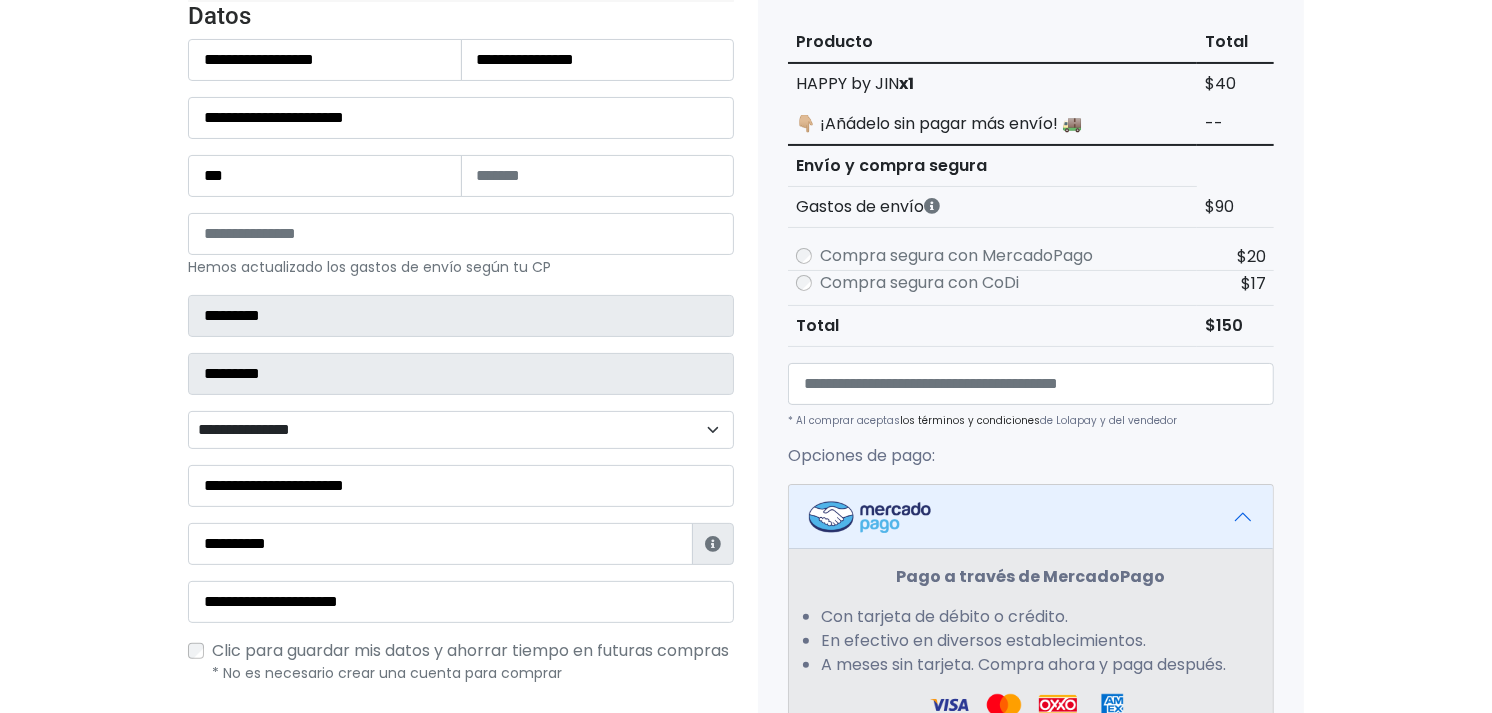 click on "Tienda de FriseokGO
Checkout
¿Tienes cuenta?
Haz clic aquí para acceder
¿Olvidaste tu contraseña? Entrar Datos" at bounding box center [746, 527] 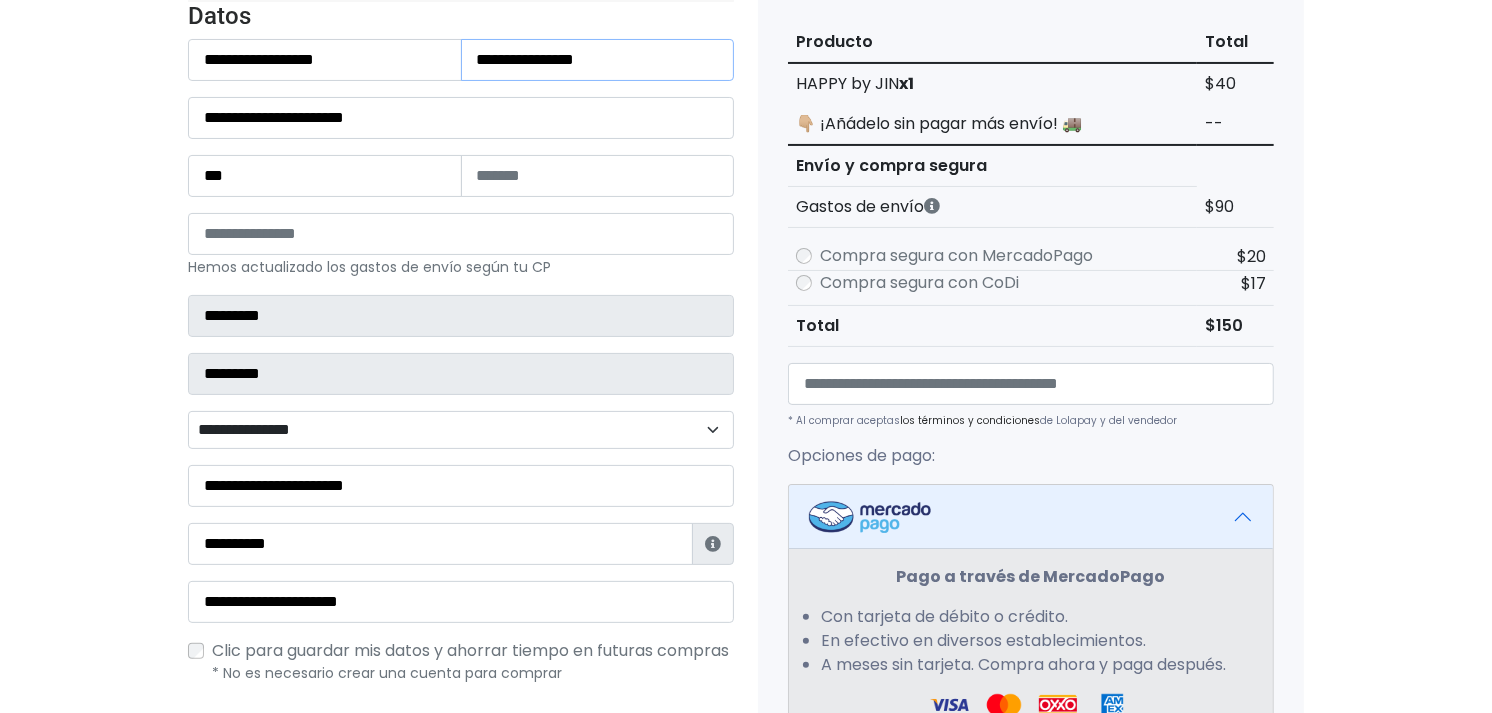click on "**********" at bounding box center (598, 60) 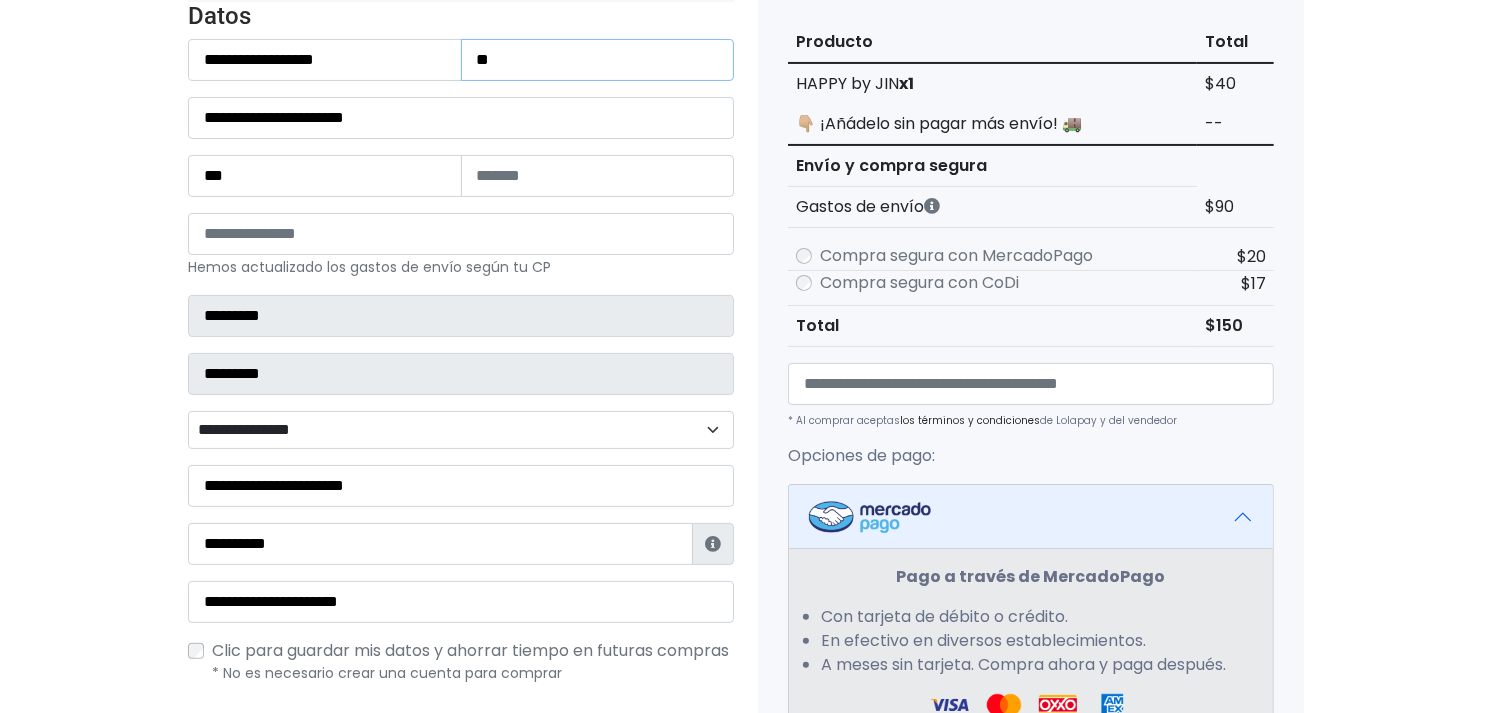 type on "*" 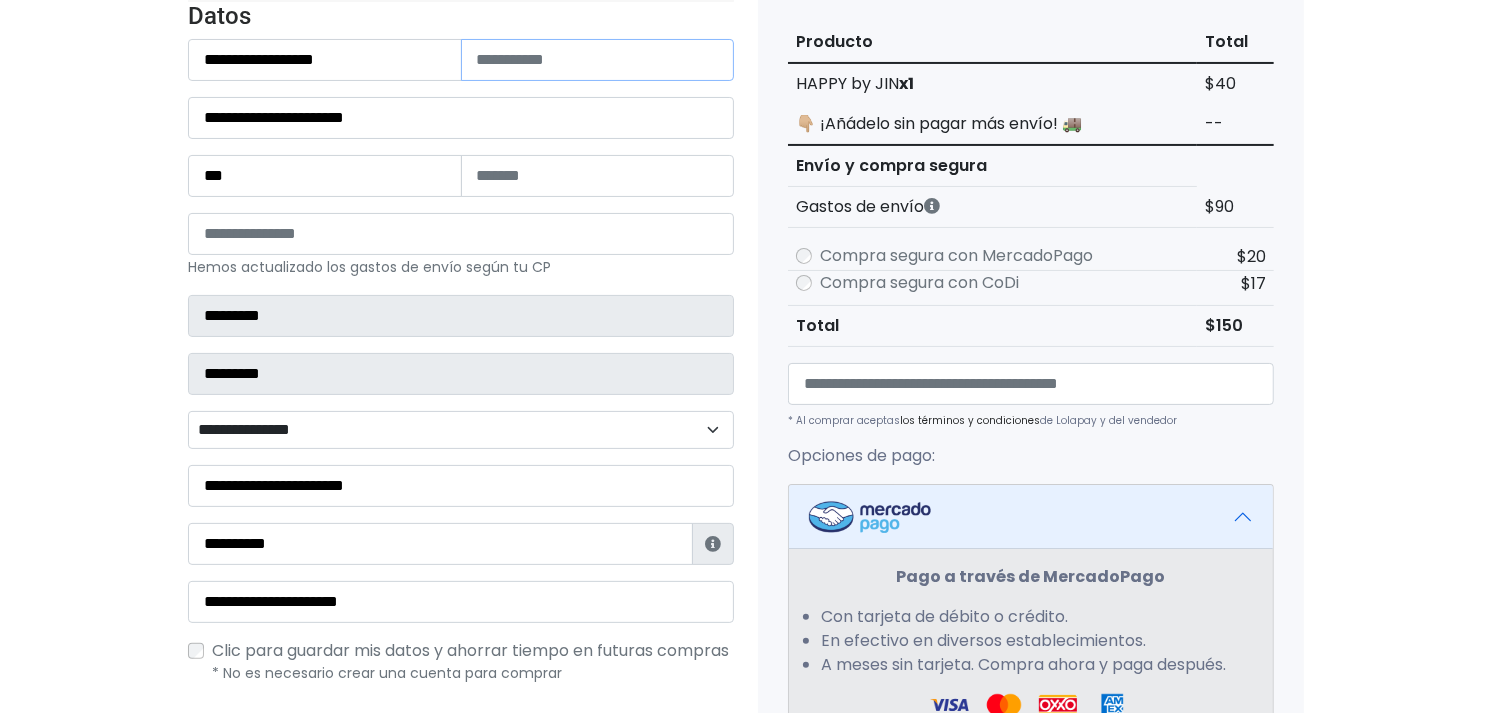 type 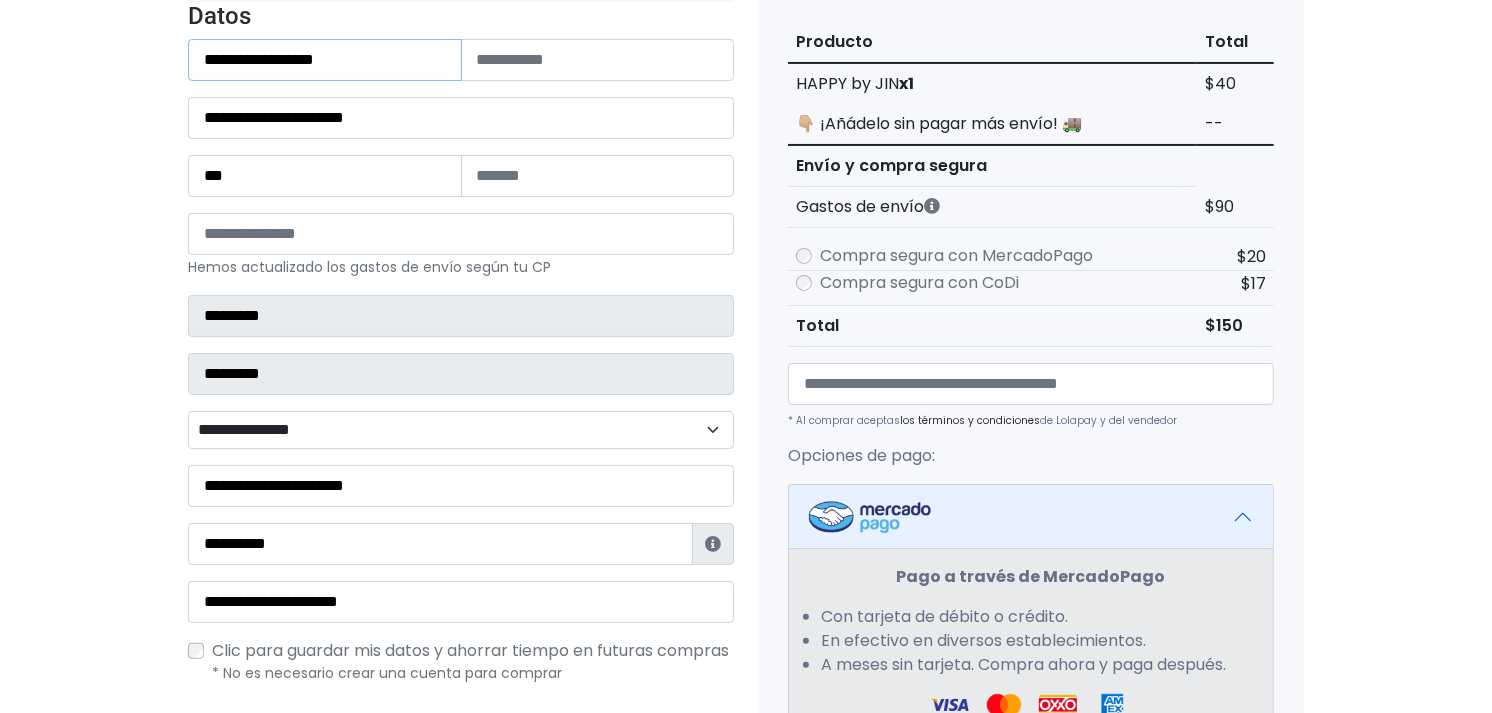 click on "**********" at bounding box center [325, 60] 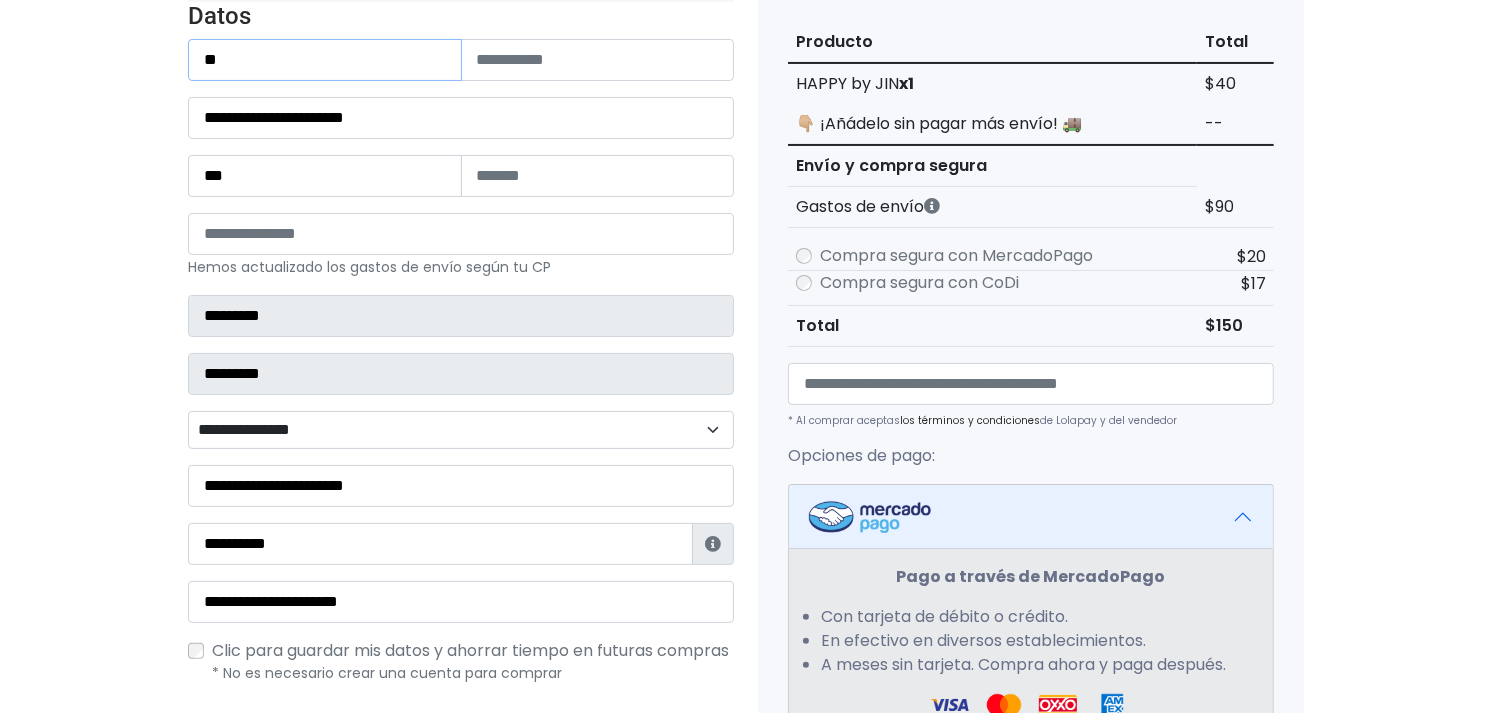 type on "*" 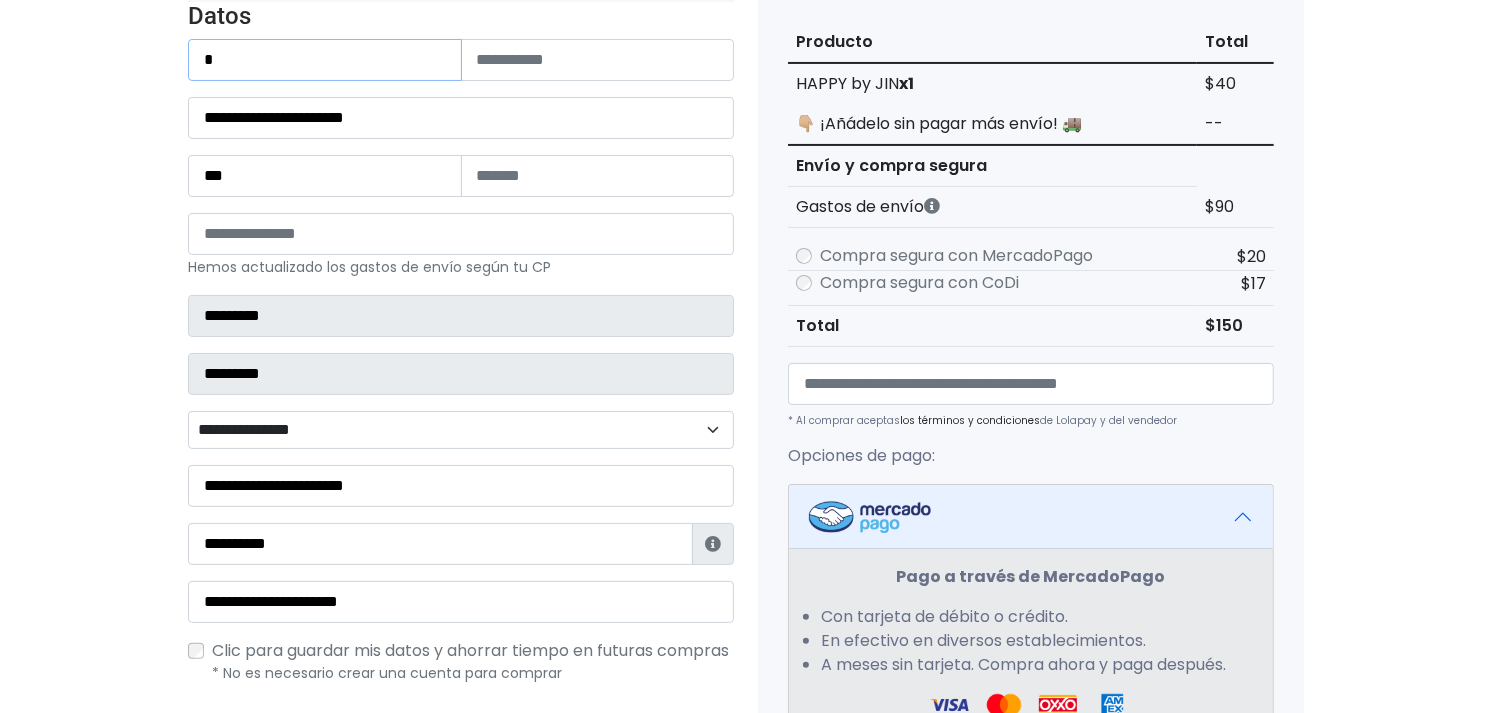 type on "*" 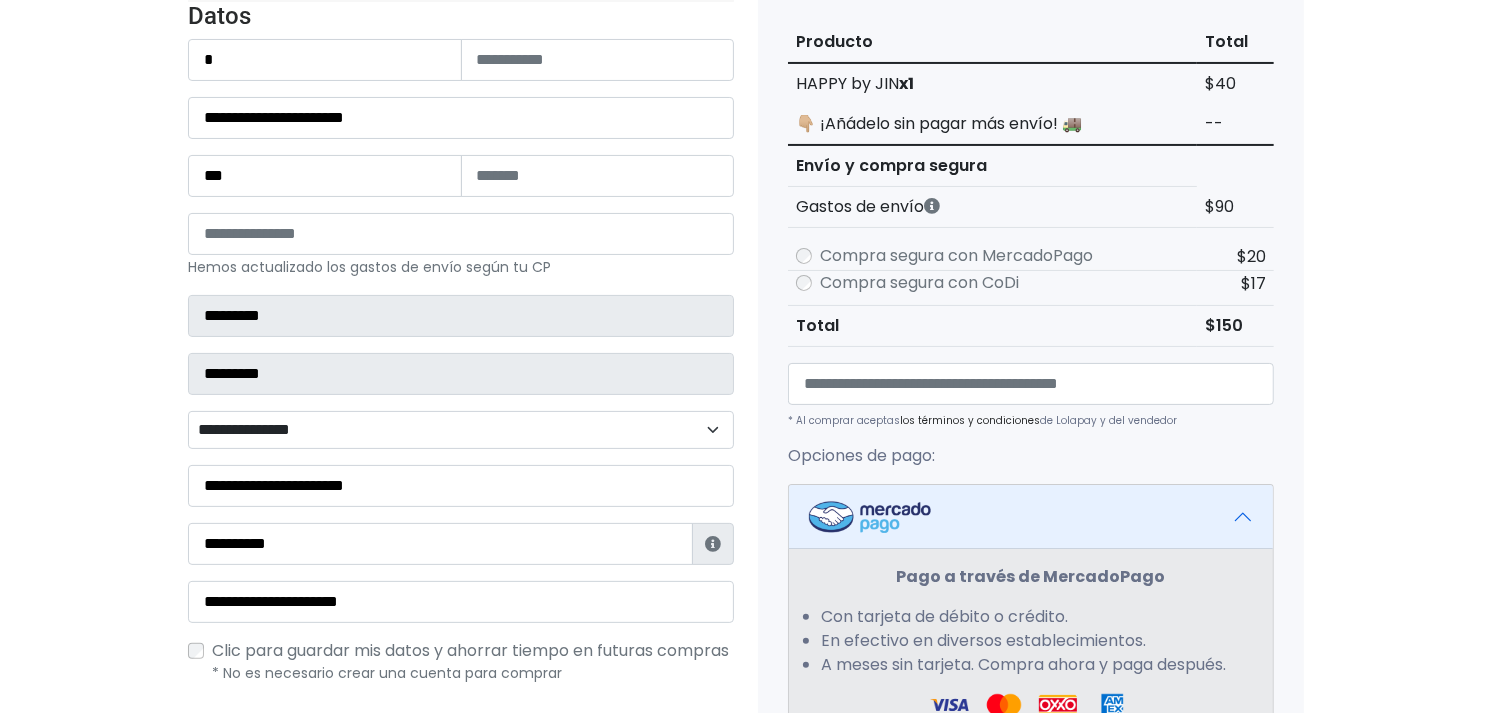click on "Tienda de FriseokGO
Checkout
¿Tienes cuenta?
Haz clic aquí para acceder
¿Olvidaste tu contraseña? Entrar Datos" at bounding box center (746, 527) 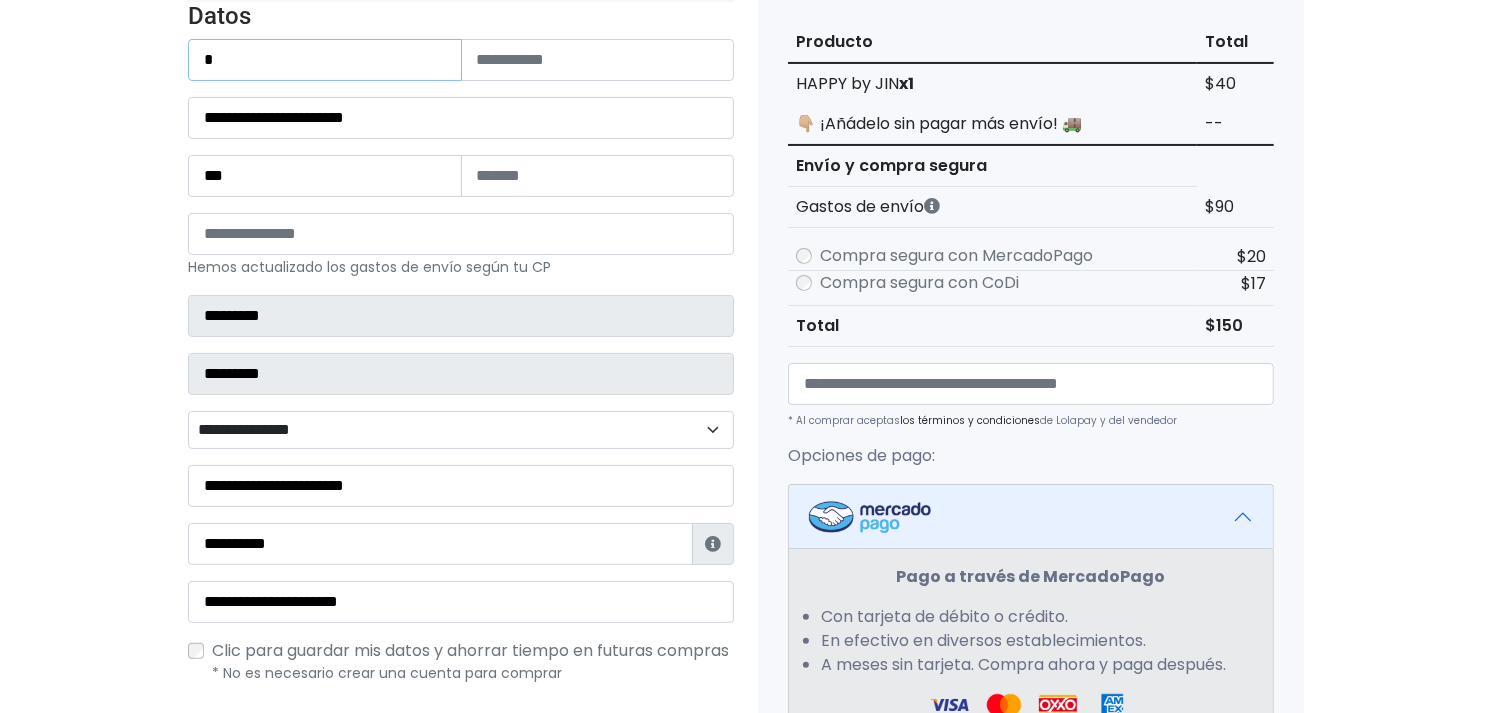 click on "*" at bounding box center (325, 60) 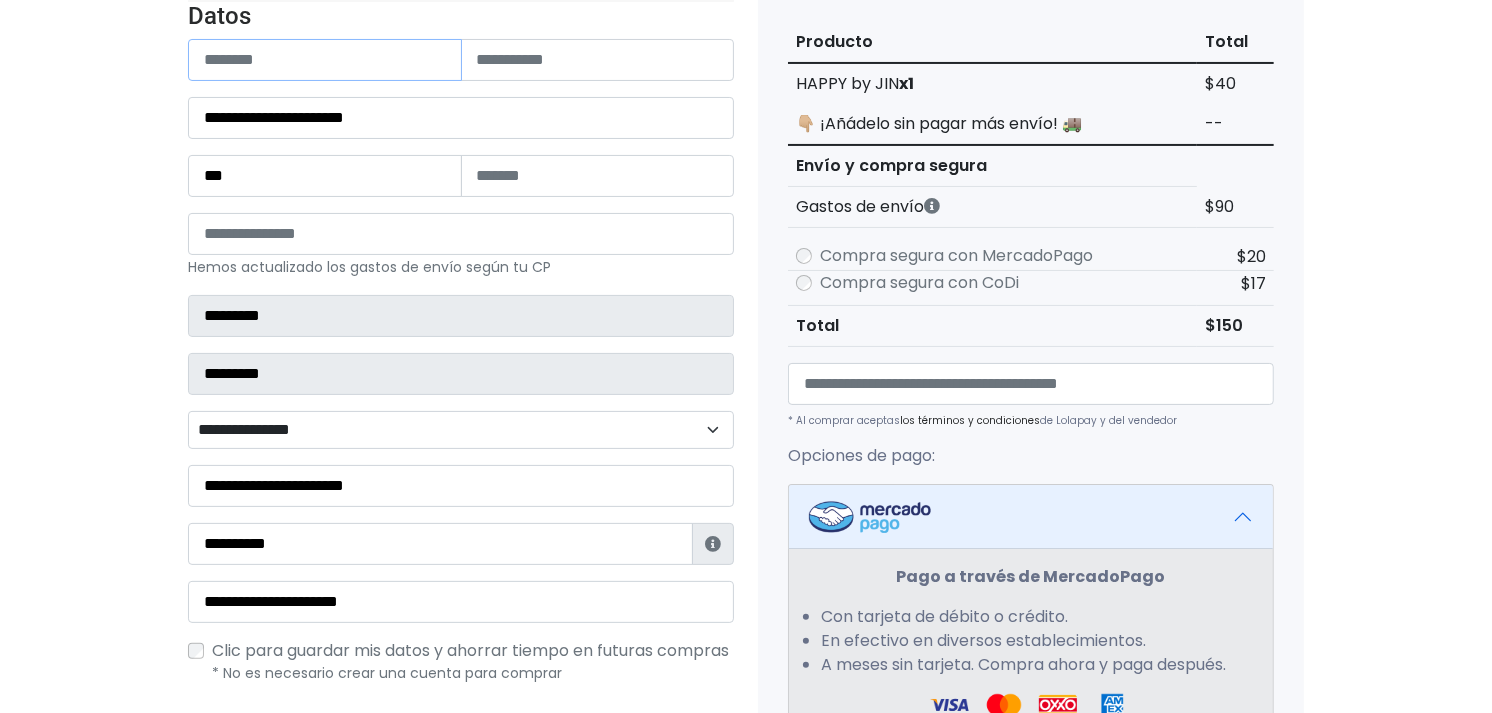 click at bounding box center [325, 60] 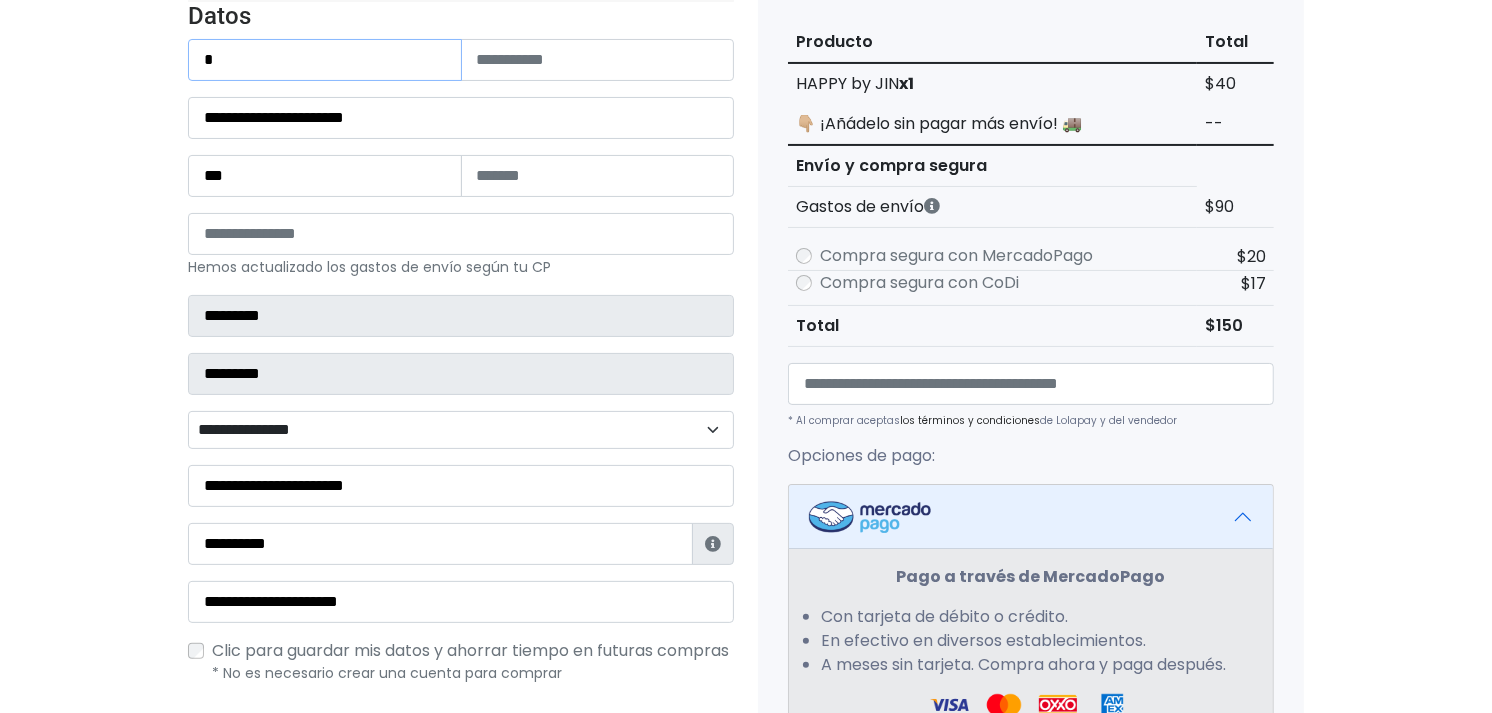 type on "**********" 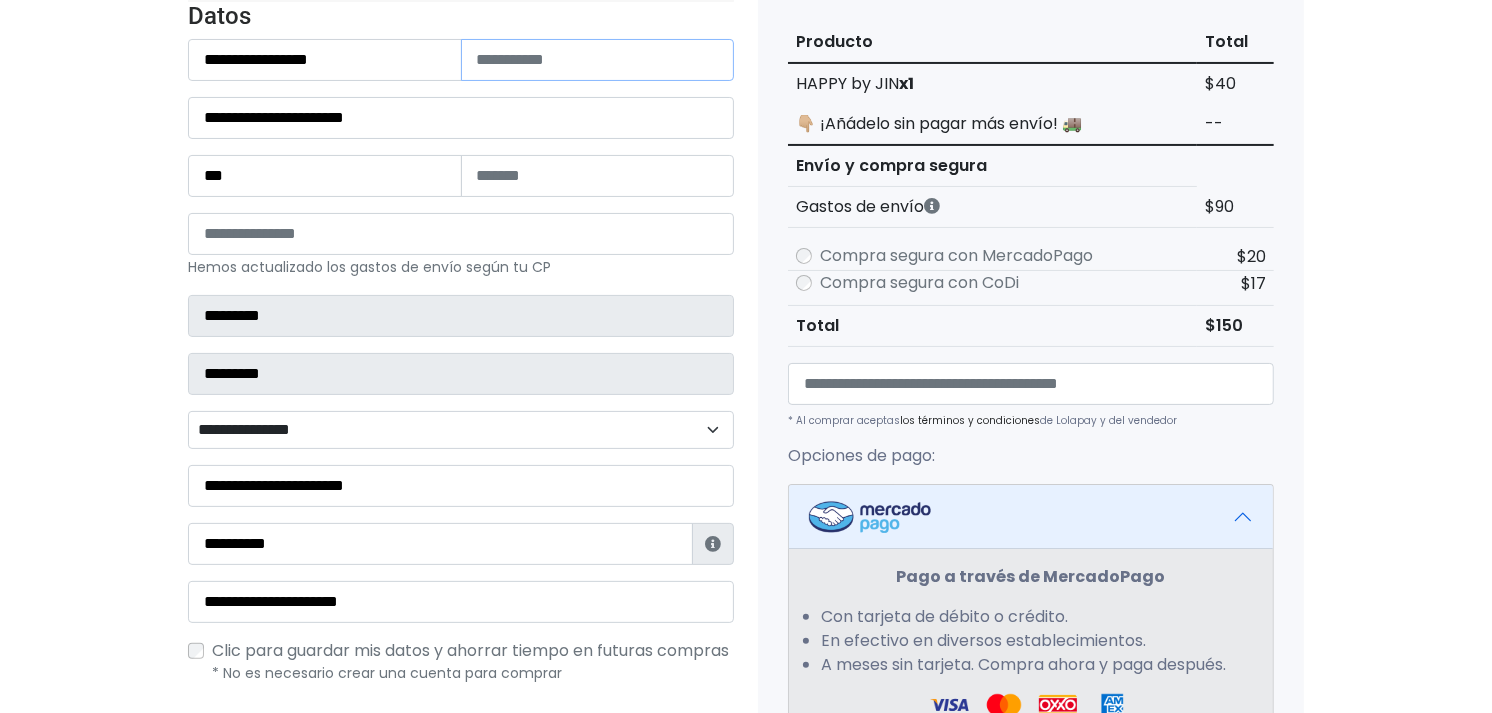 type on "**********" 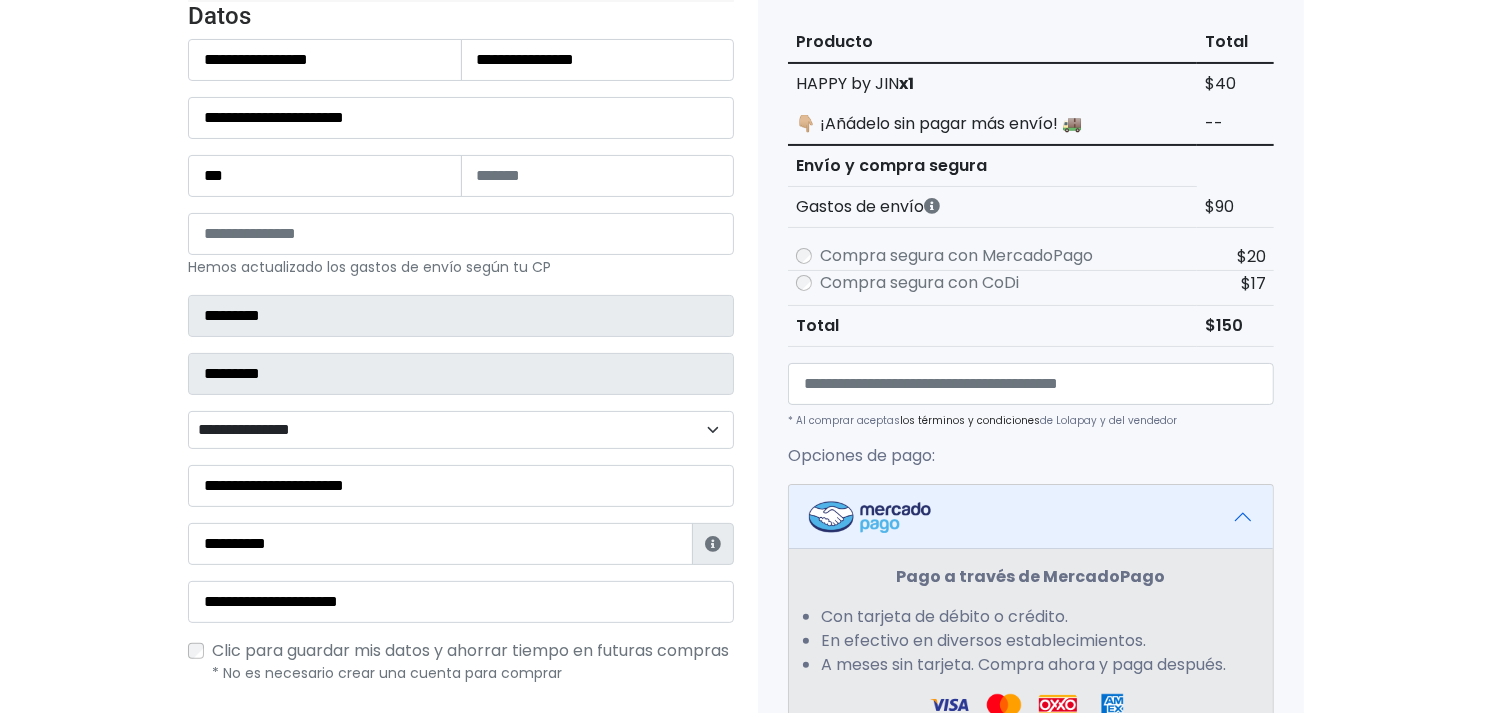 click on "Tienda de FriseokGO
Checkout
¿Tienes cuenta?
Haz clic aquí para acceder
¿Olvidaste tu contraseña? Entrar Datos" at bounding box center (746, 527) 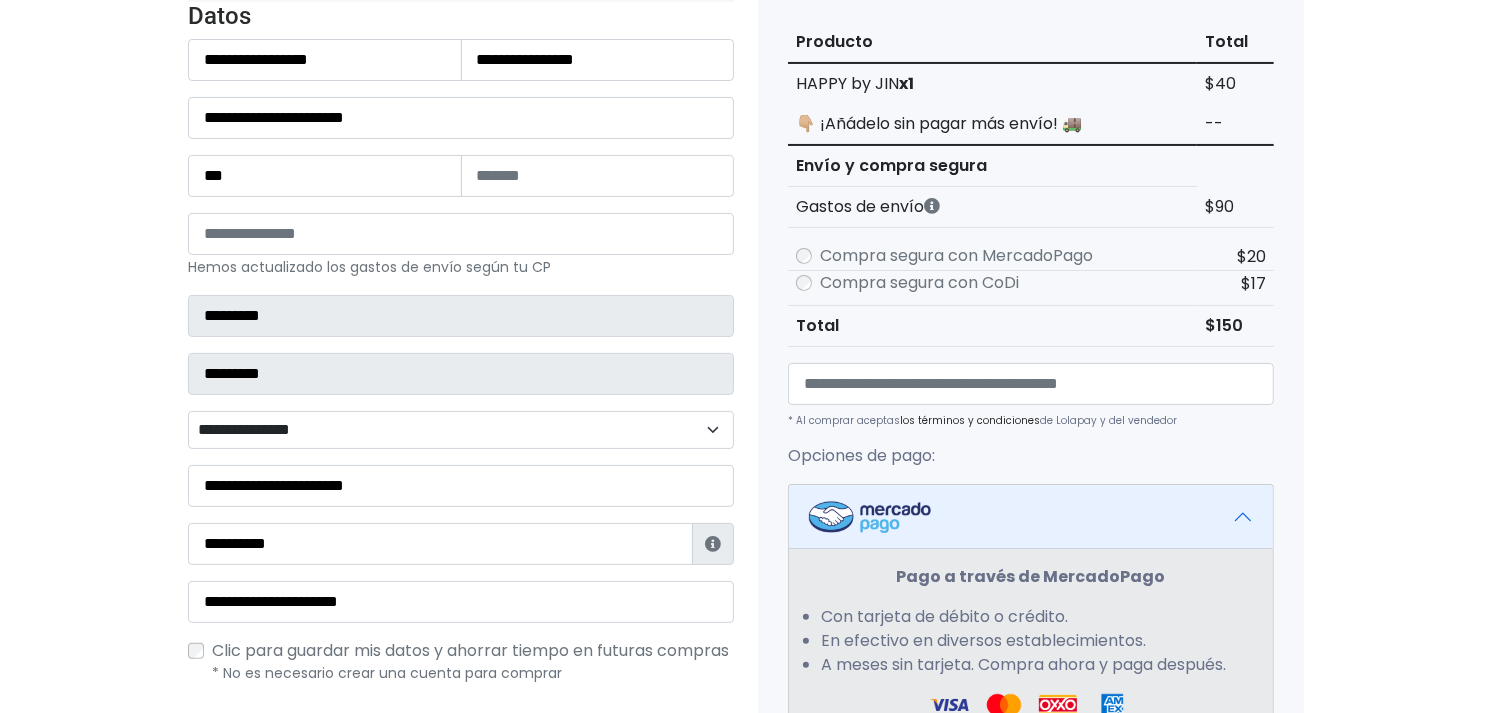 click on "Tienda de FriseokGO
Checkout
¿Tienes cuenta?
Haz clic aquí para acceder
¿Olvidaste tu contraseña? Entrar Datos" at bounding box center [746, 527] 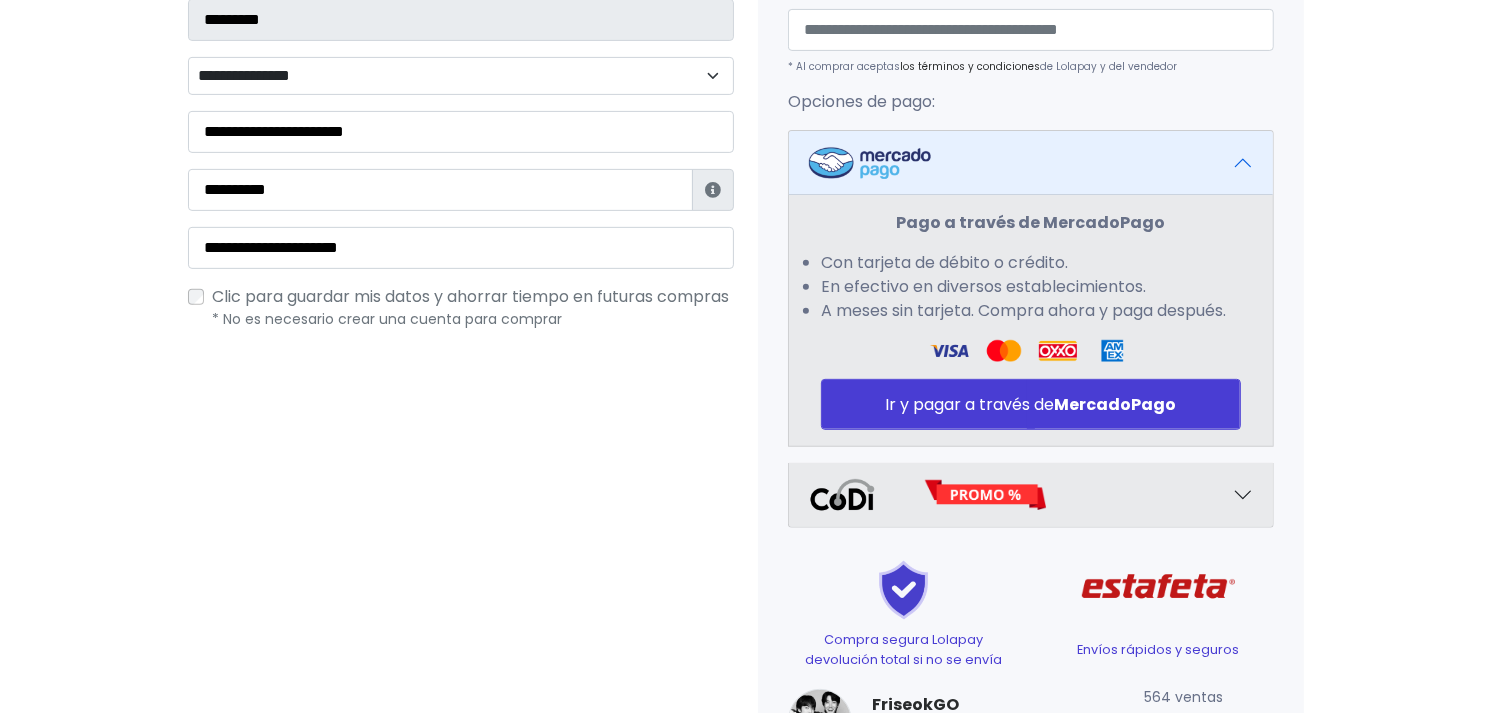 scroll, scrollTop: 715, scrollLeft: 0, axis: vertical 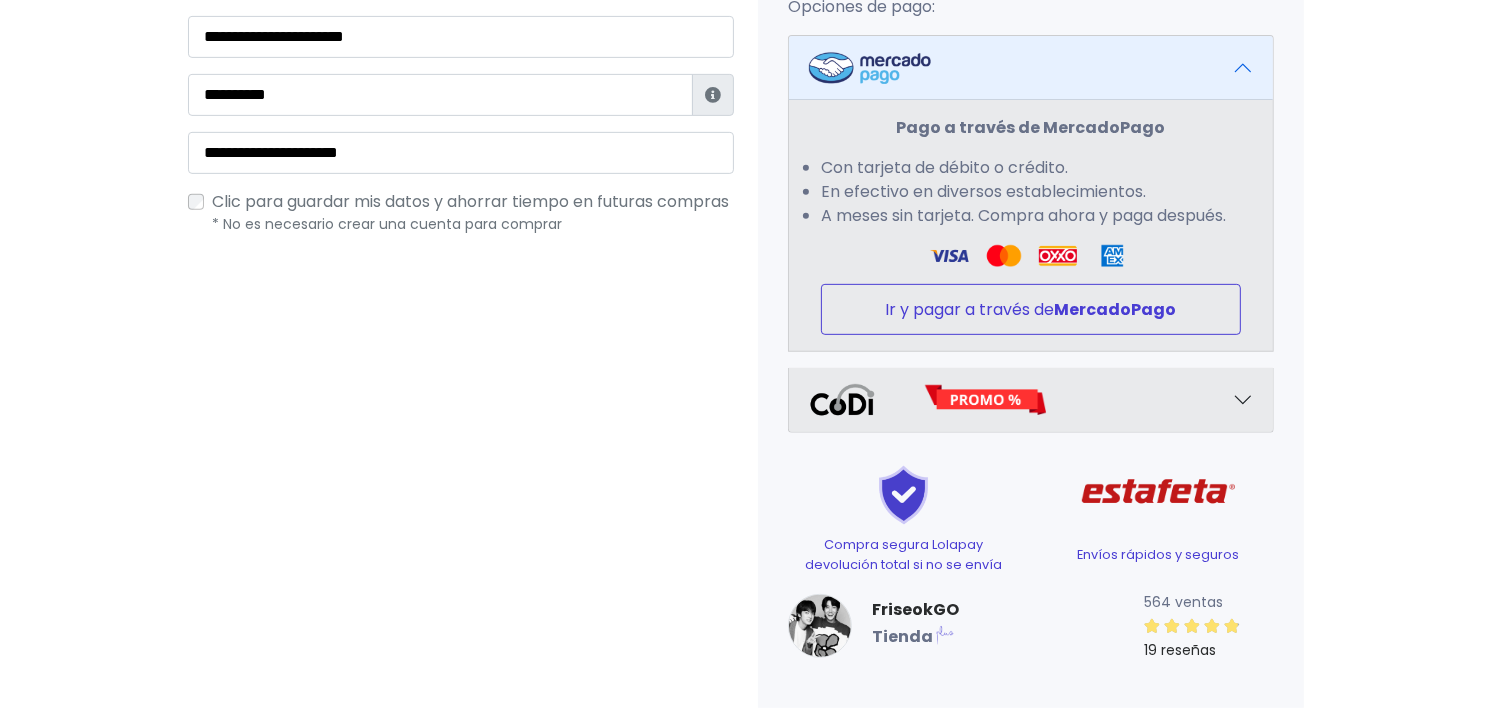click on "Ir y pagar a través de  MercadoPago" at bounding box center (1031, 309) 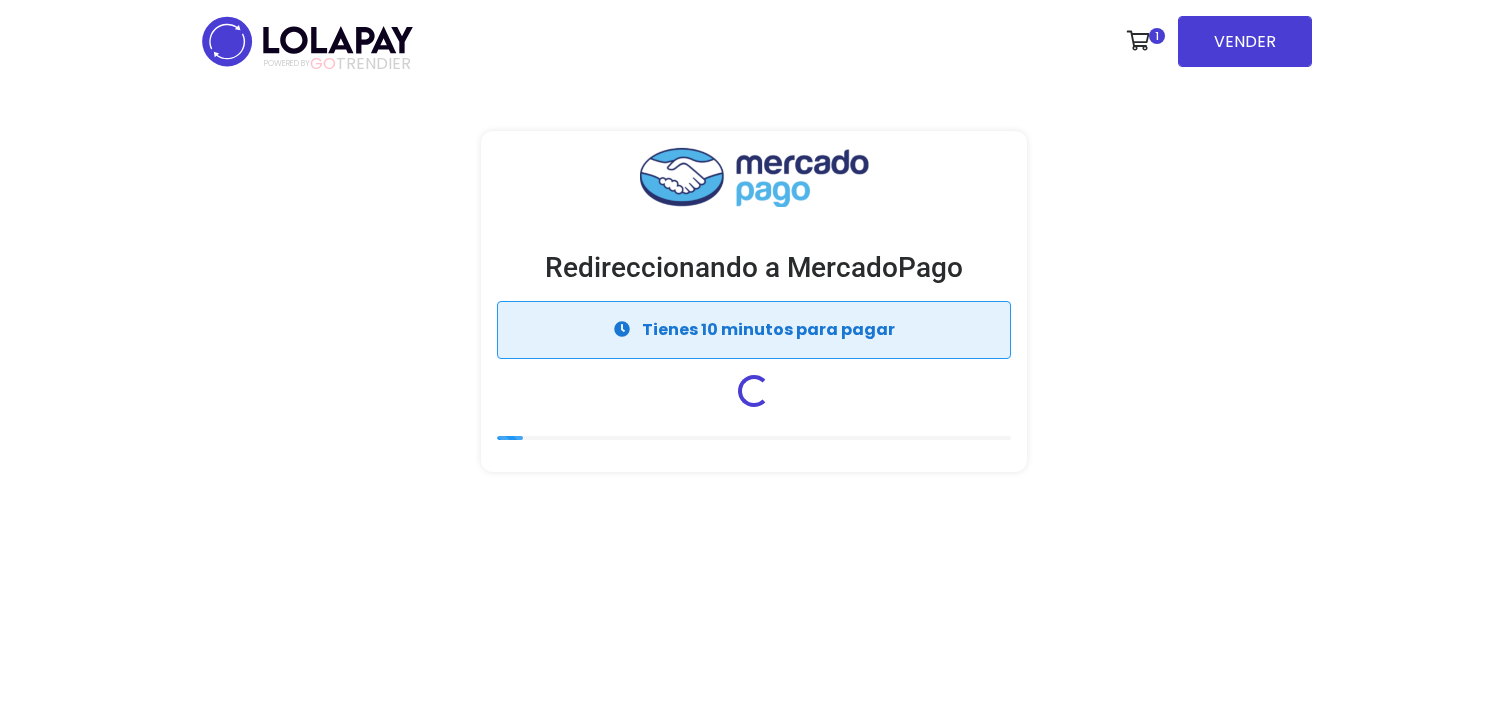 scroll, scrollTop: 0, scrollLeft: 0, axis: both 